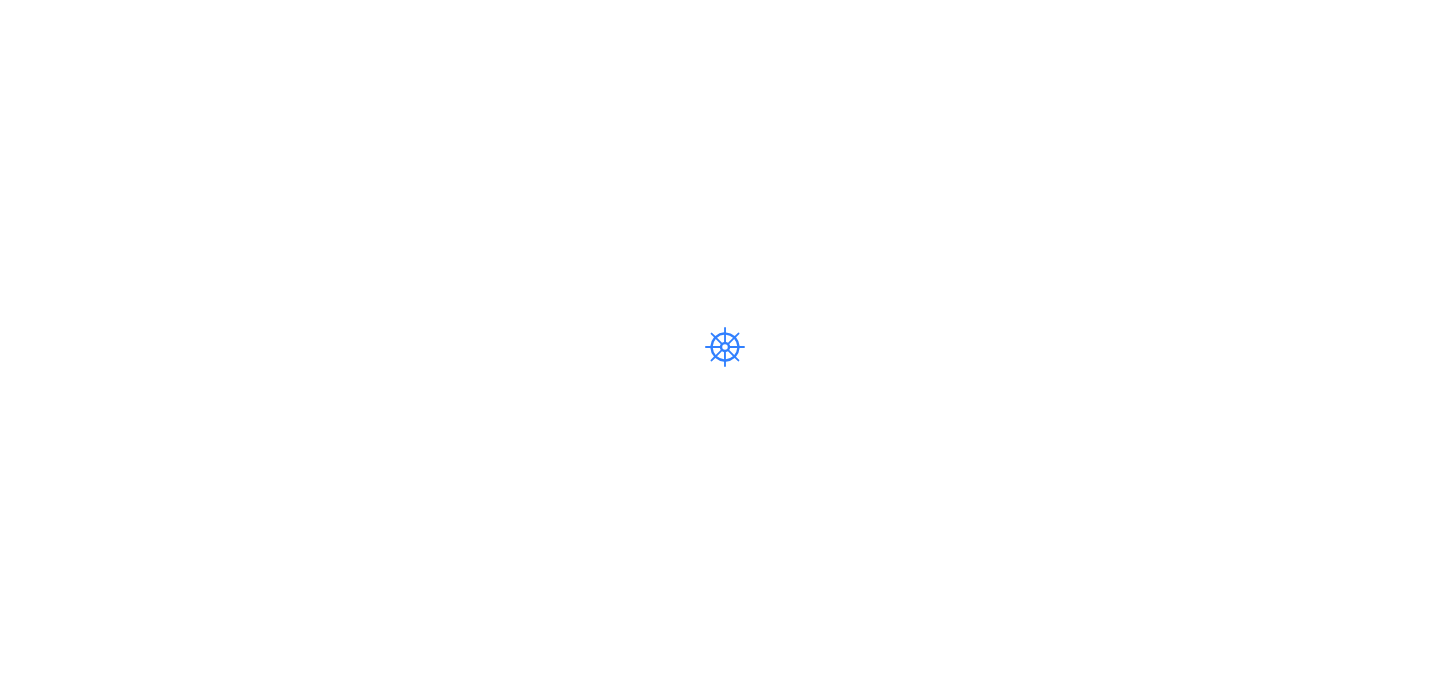 scroll, scrollTop: 0, scrollLeft: 0, axis: both 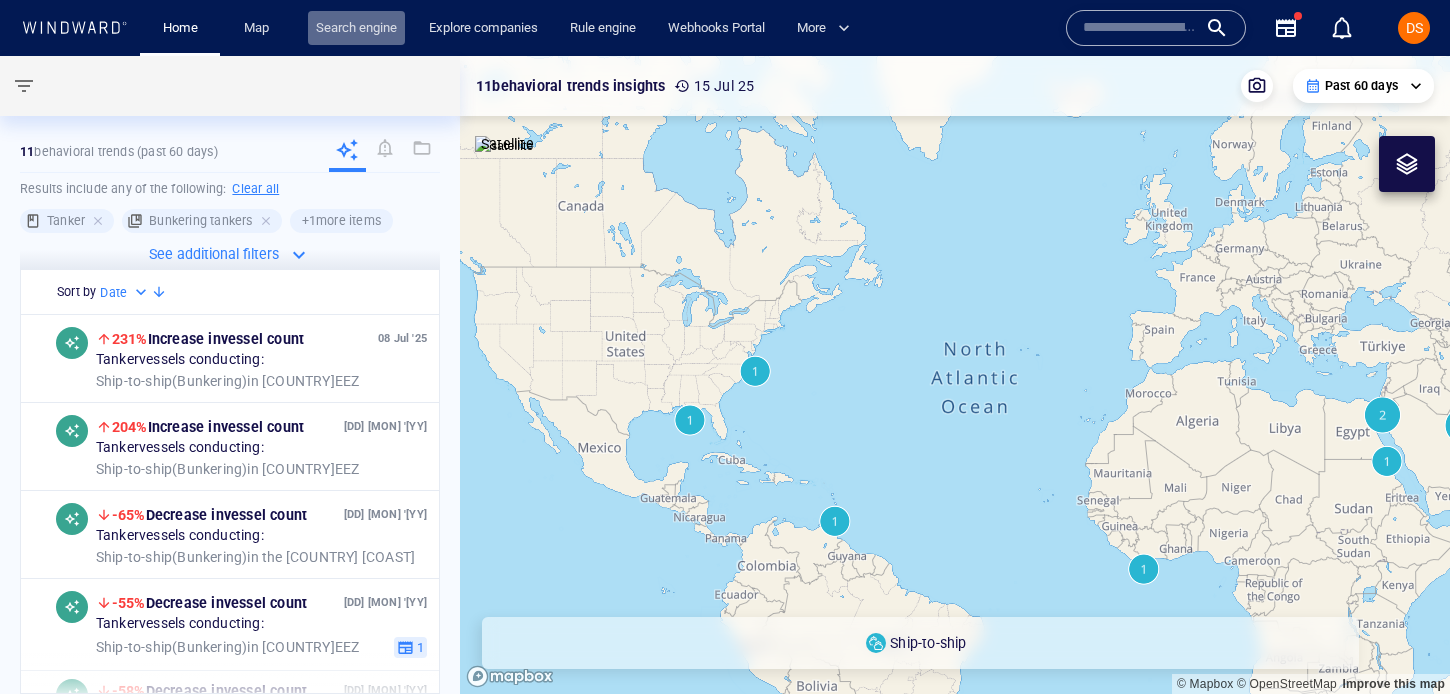 click on "Search engine" at bounding box center (356, 28) 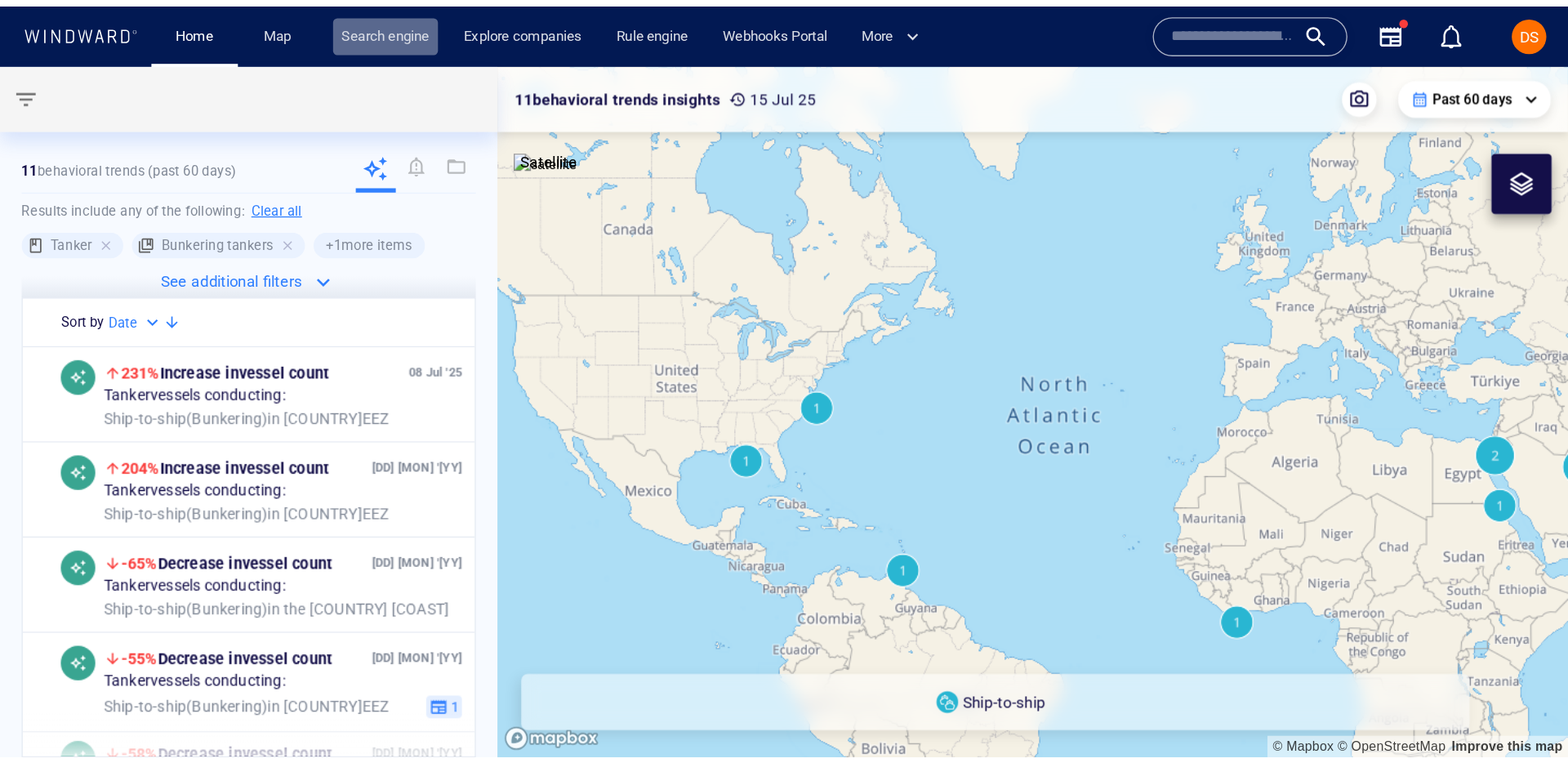 scroll, scrollTop: 0, scrollLeft: 0, axis: both 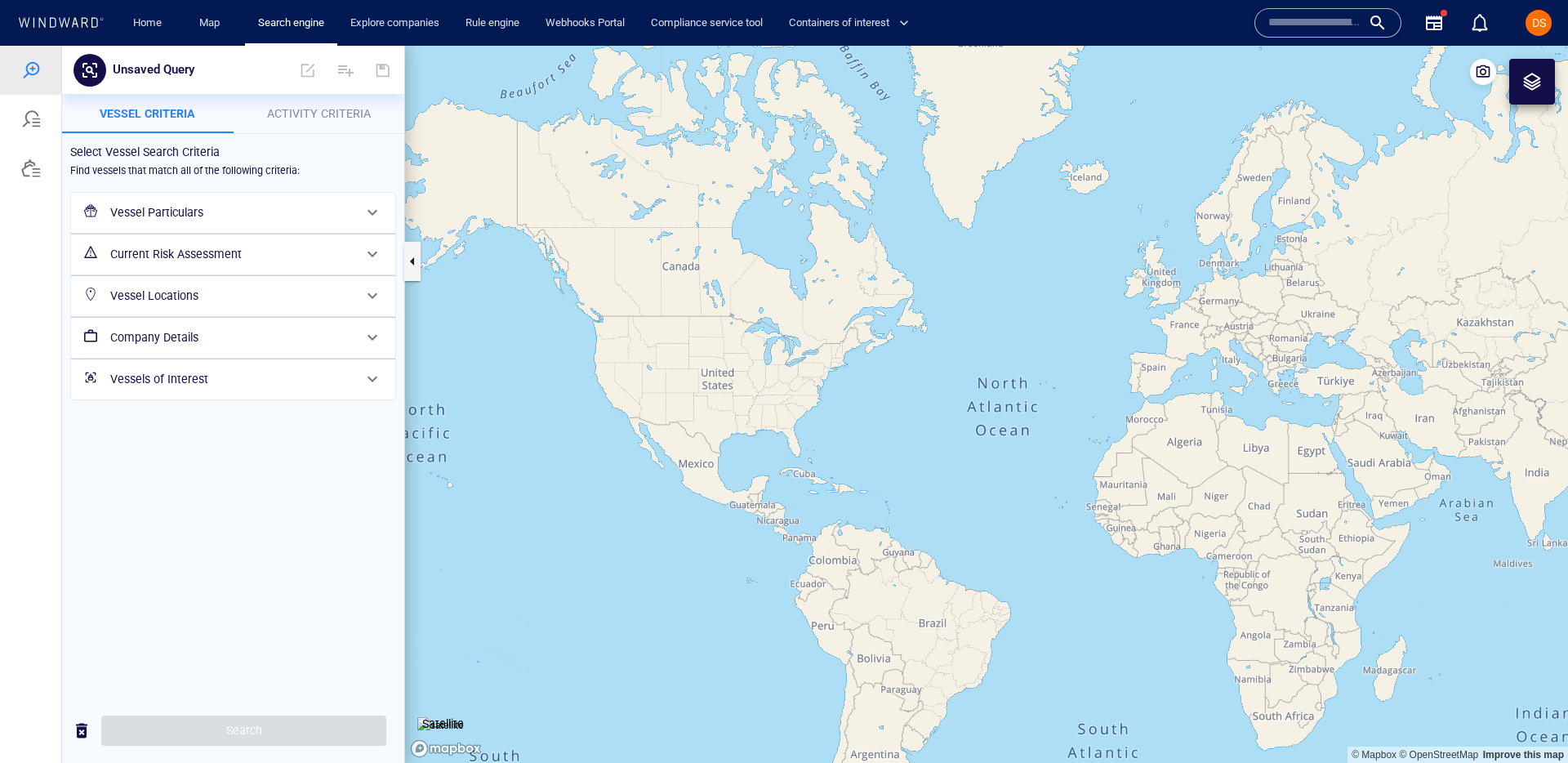 click on "Vessel Particulars" at bounding box center (231, 212) 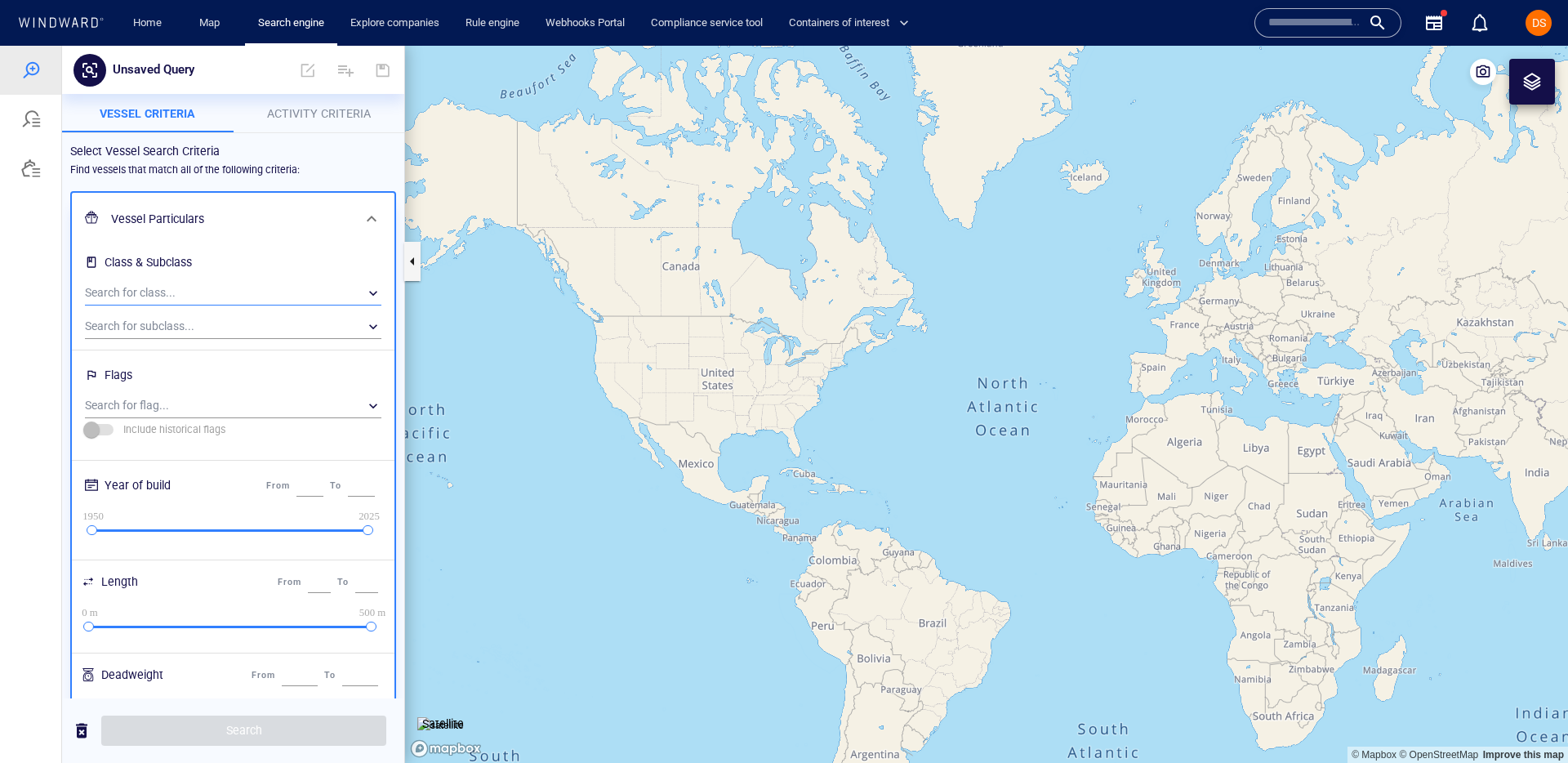 click on "​" at bounding box center (233, 293) 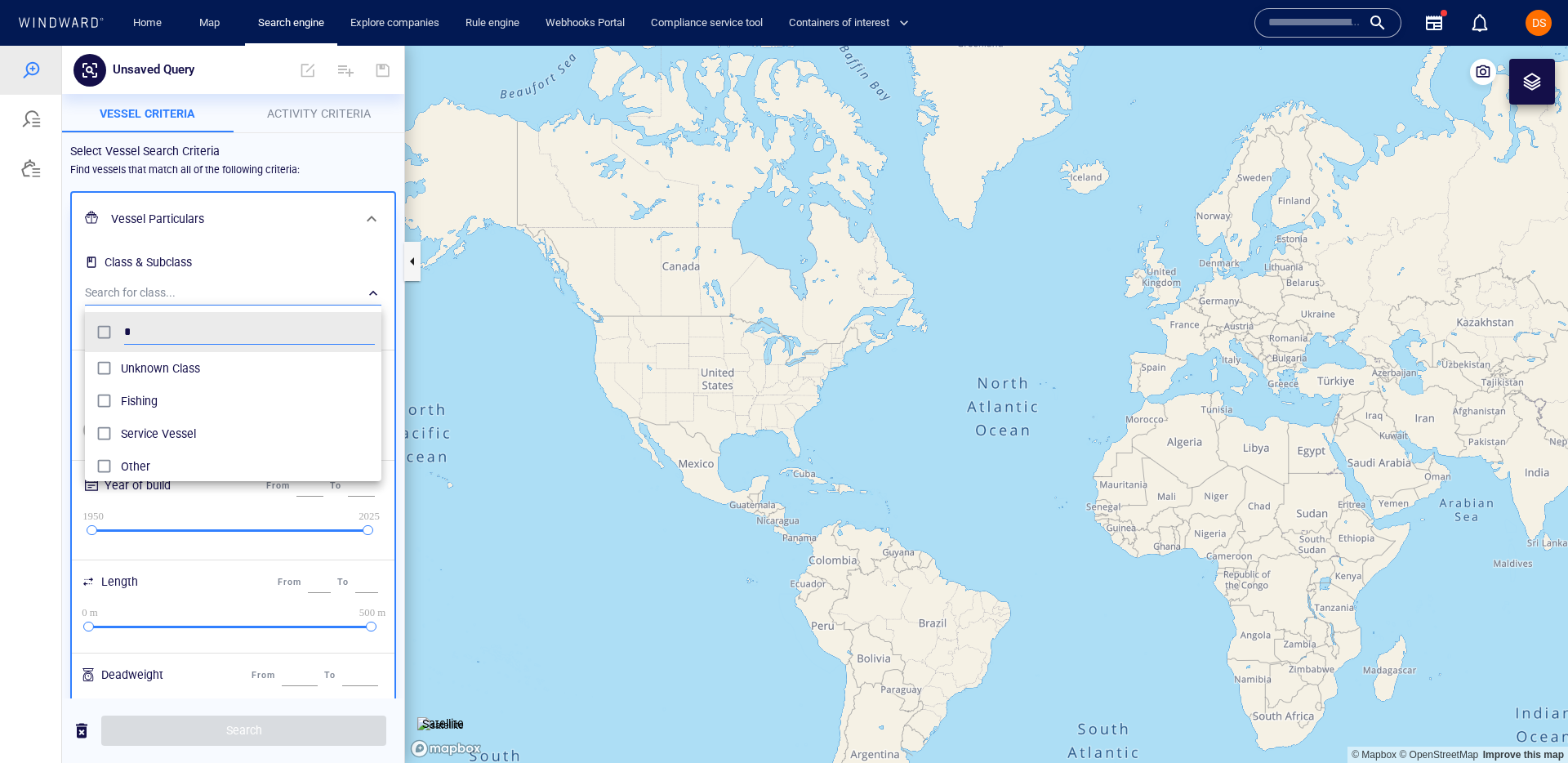 scroll, scrollTop: 1, scrollLeft: 1, axis: both 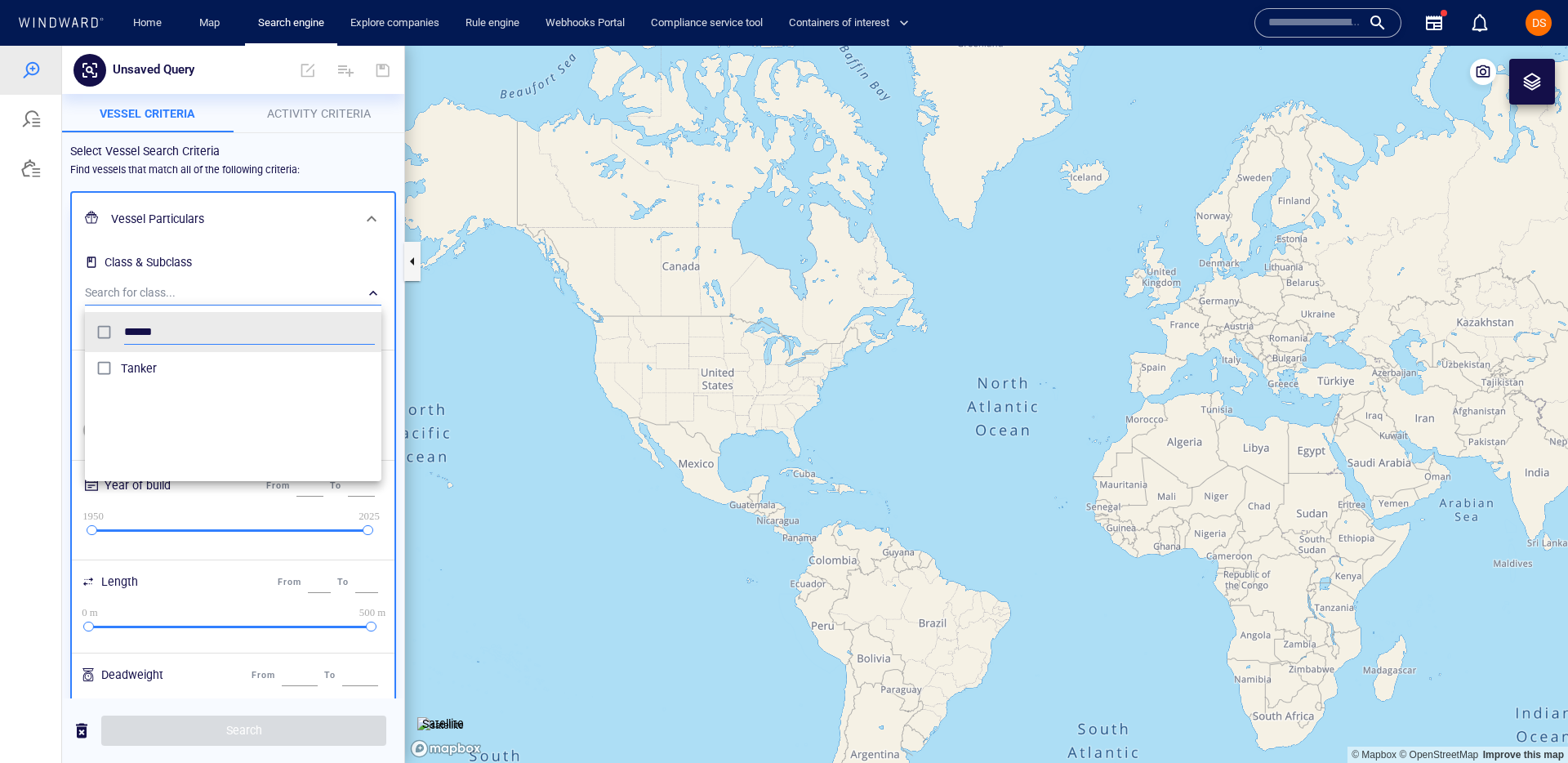 type on "******" 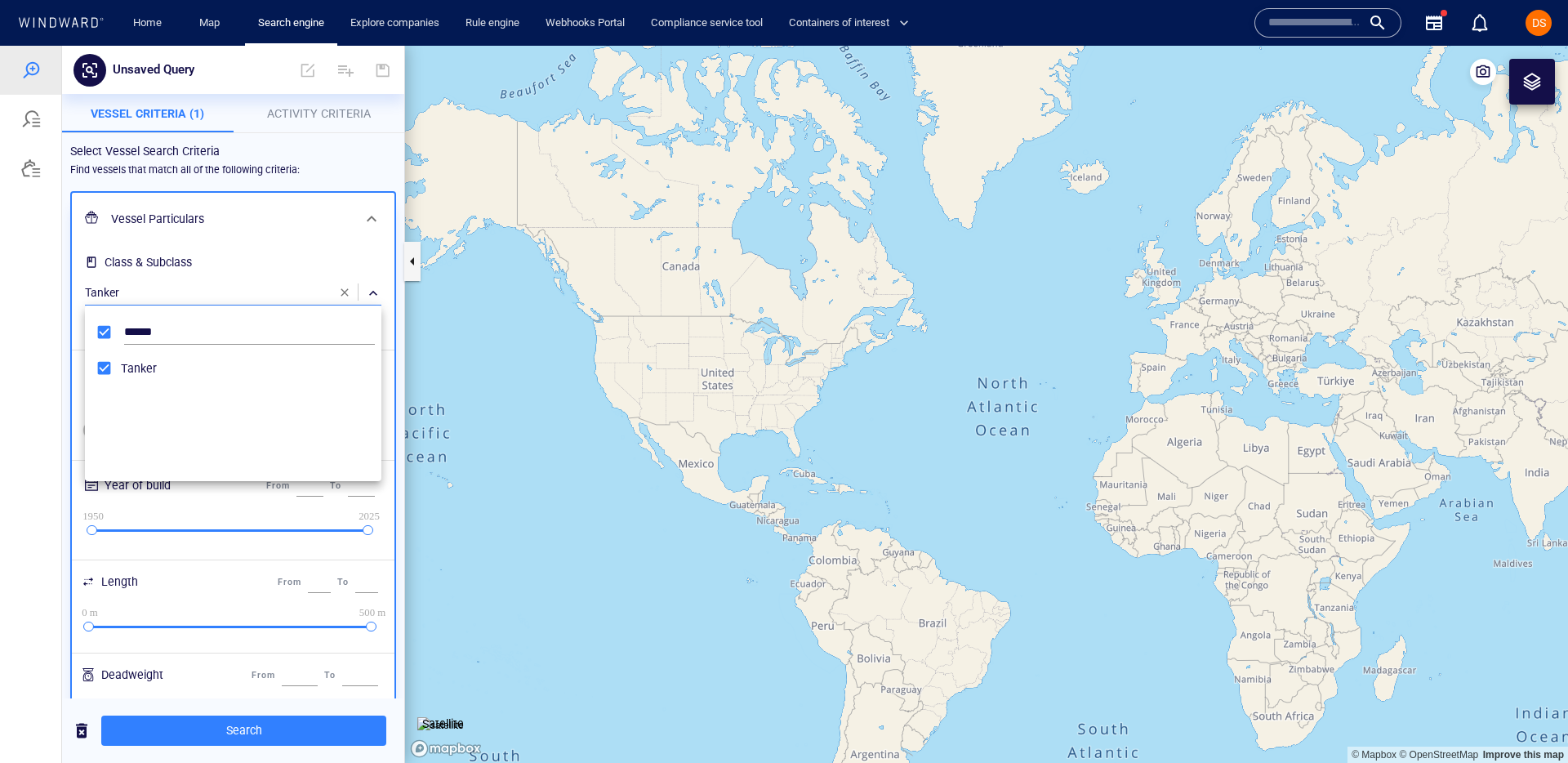 click at bounding box center (784, 404) 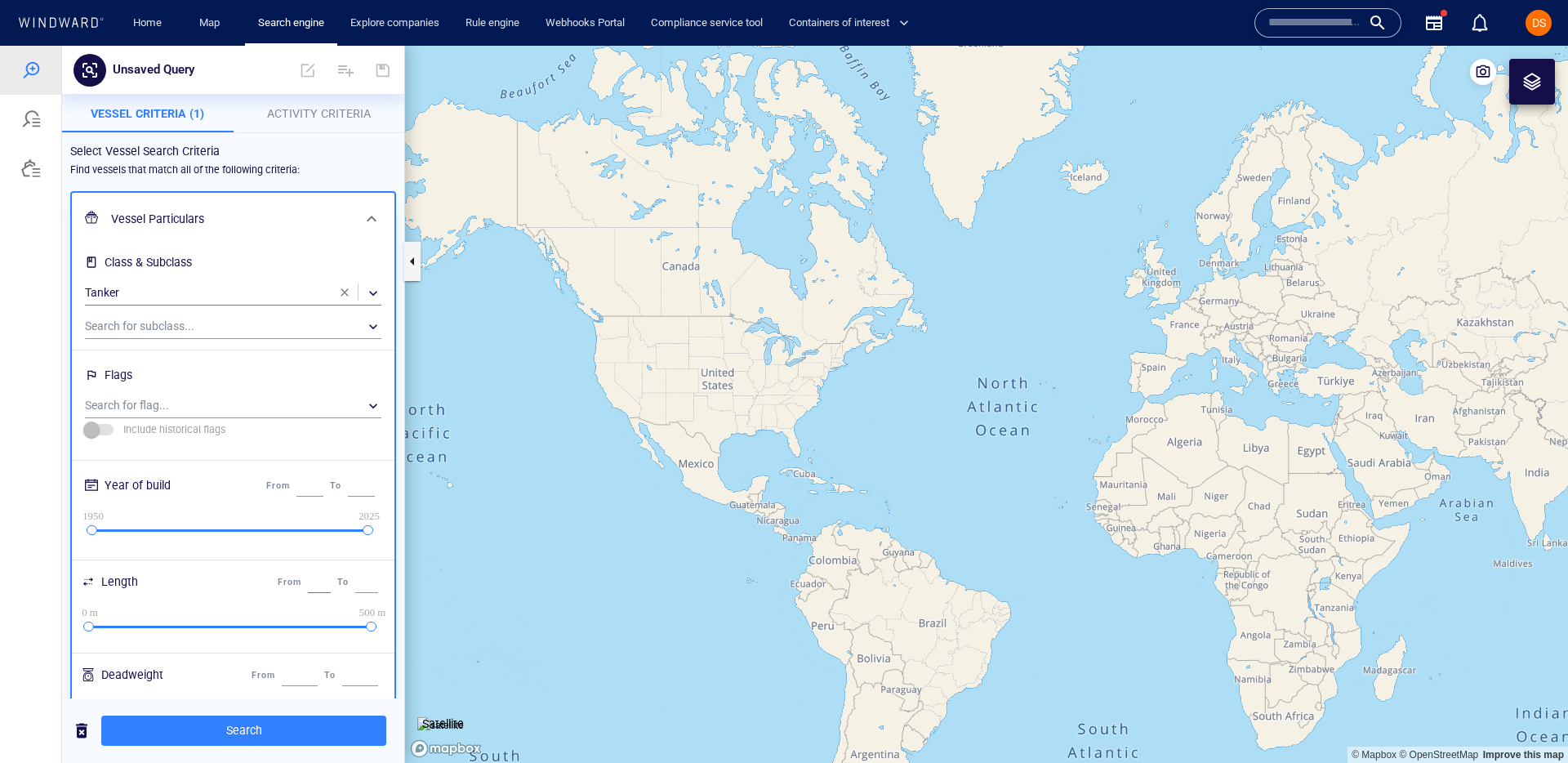 click on "*" at bounding box center (319, 582) 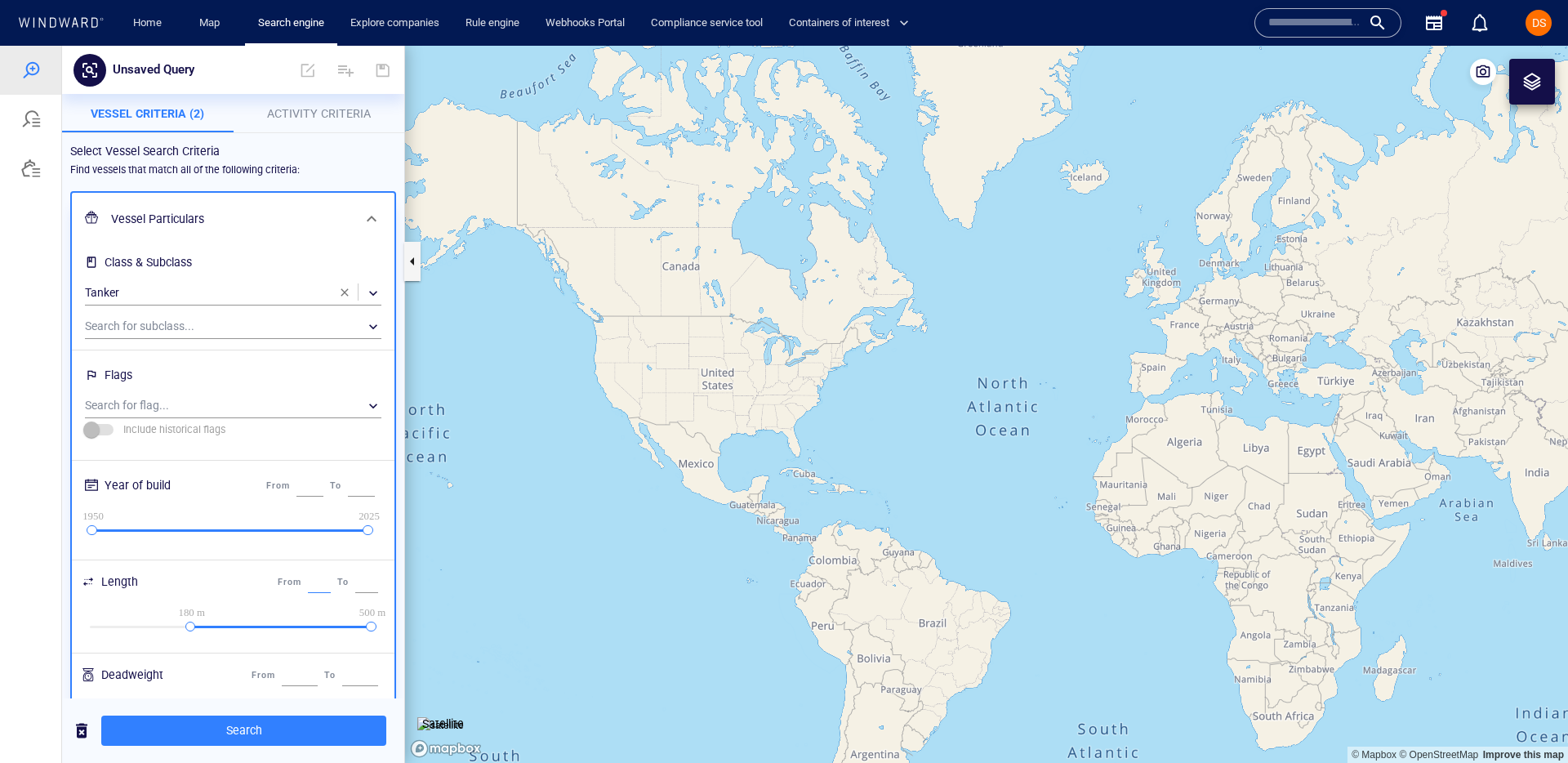 scroll, scrollTop: 0, scrollLeft: 2, axis: horizontal 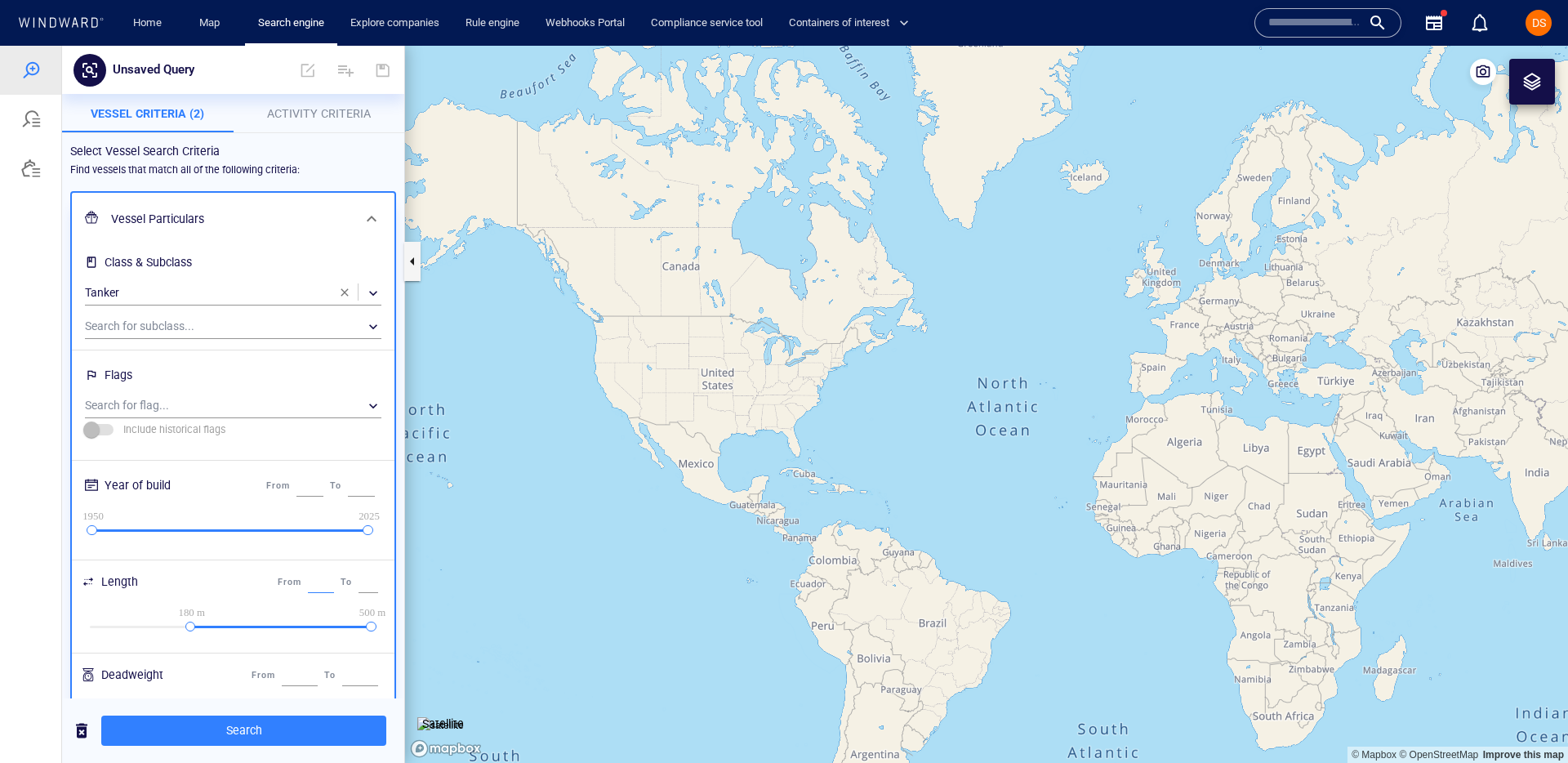 type on "***" 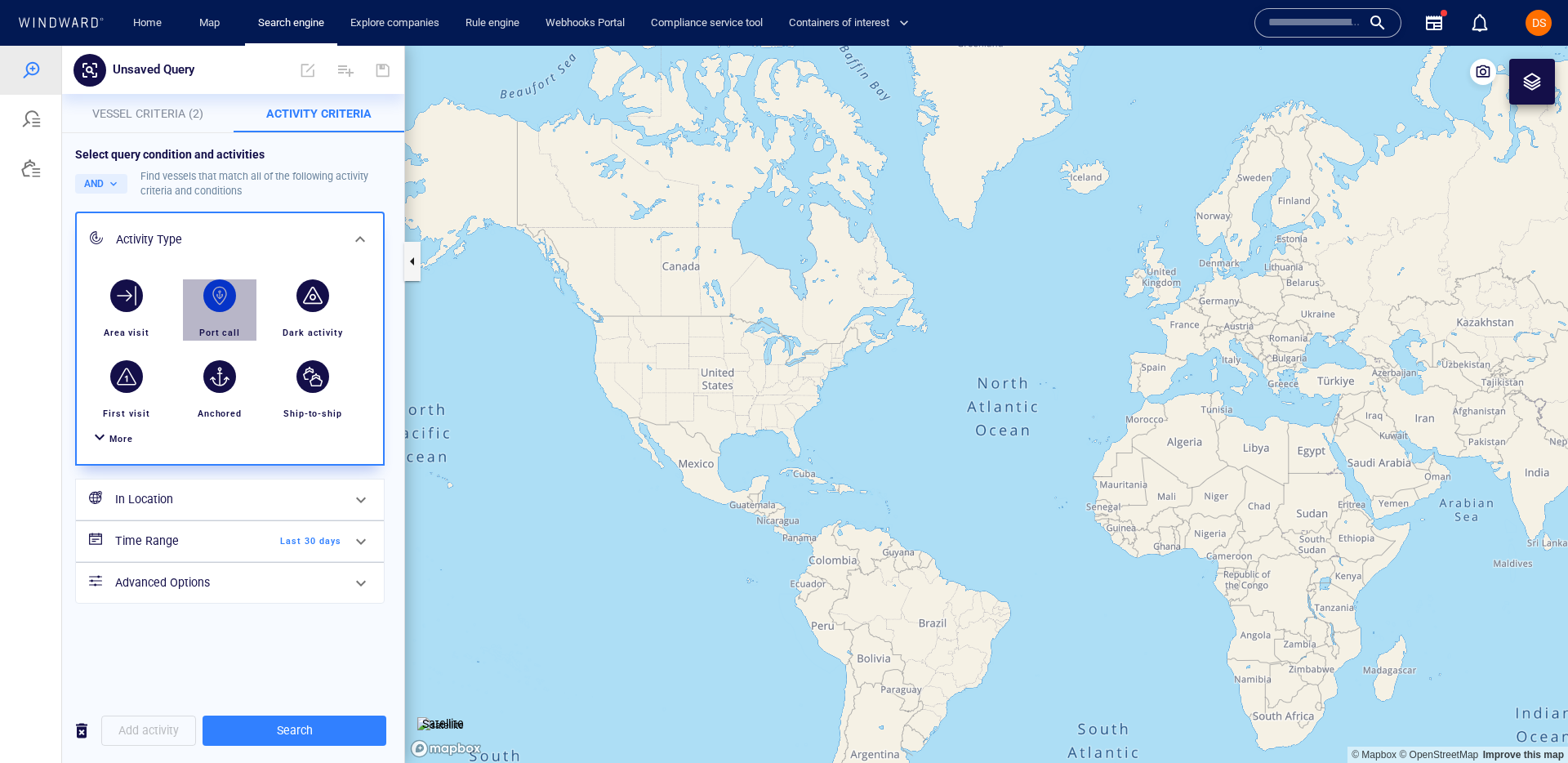 click at bounding box center [220, 296] 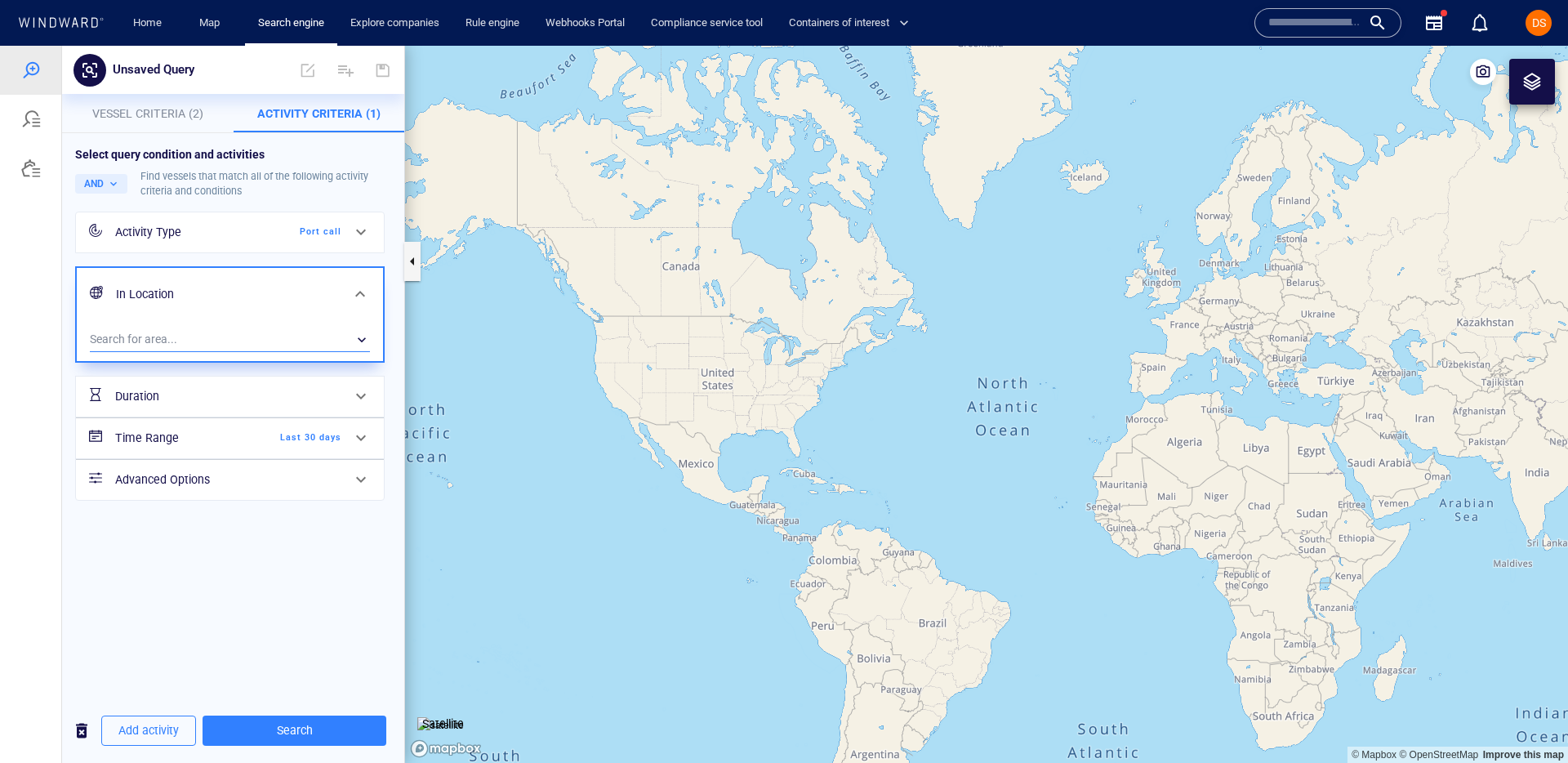 click on "​" at bounding box center [229, 340] 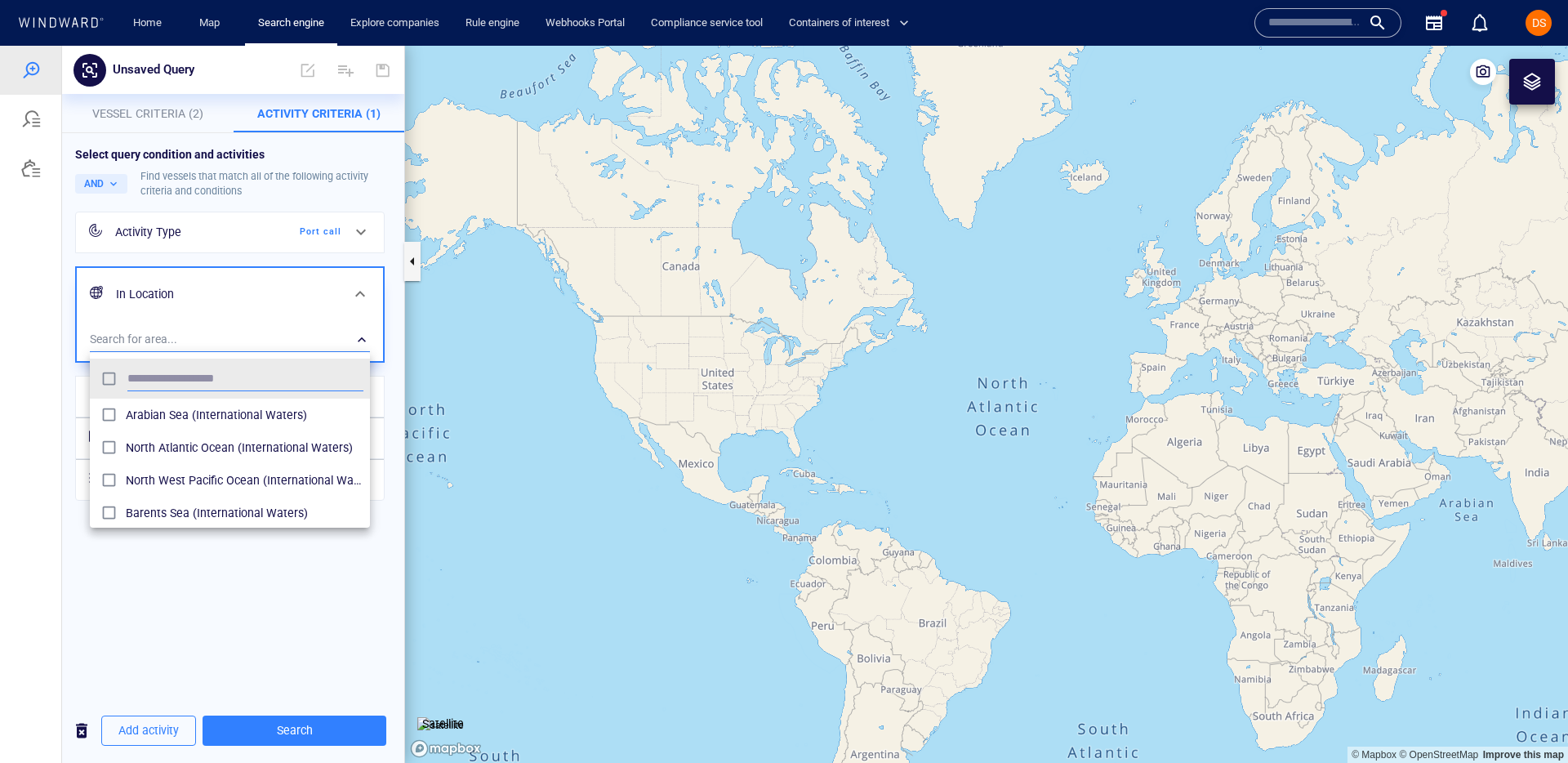scroll, scrollTop: 1, scrollLeft: 1, axis: both 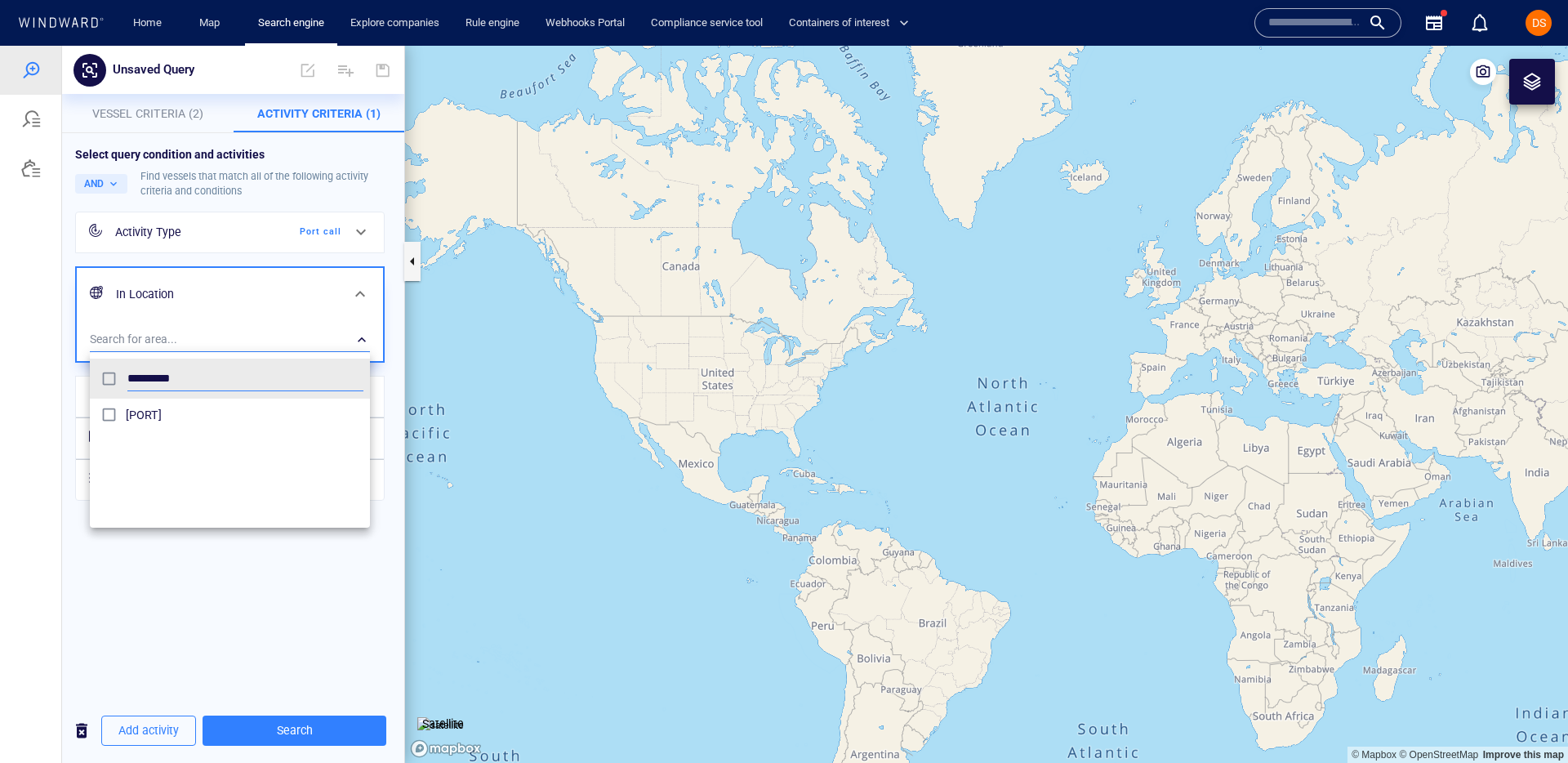 type on "*********" 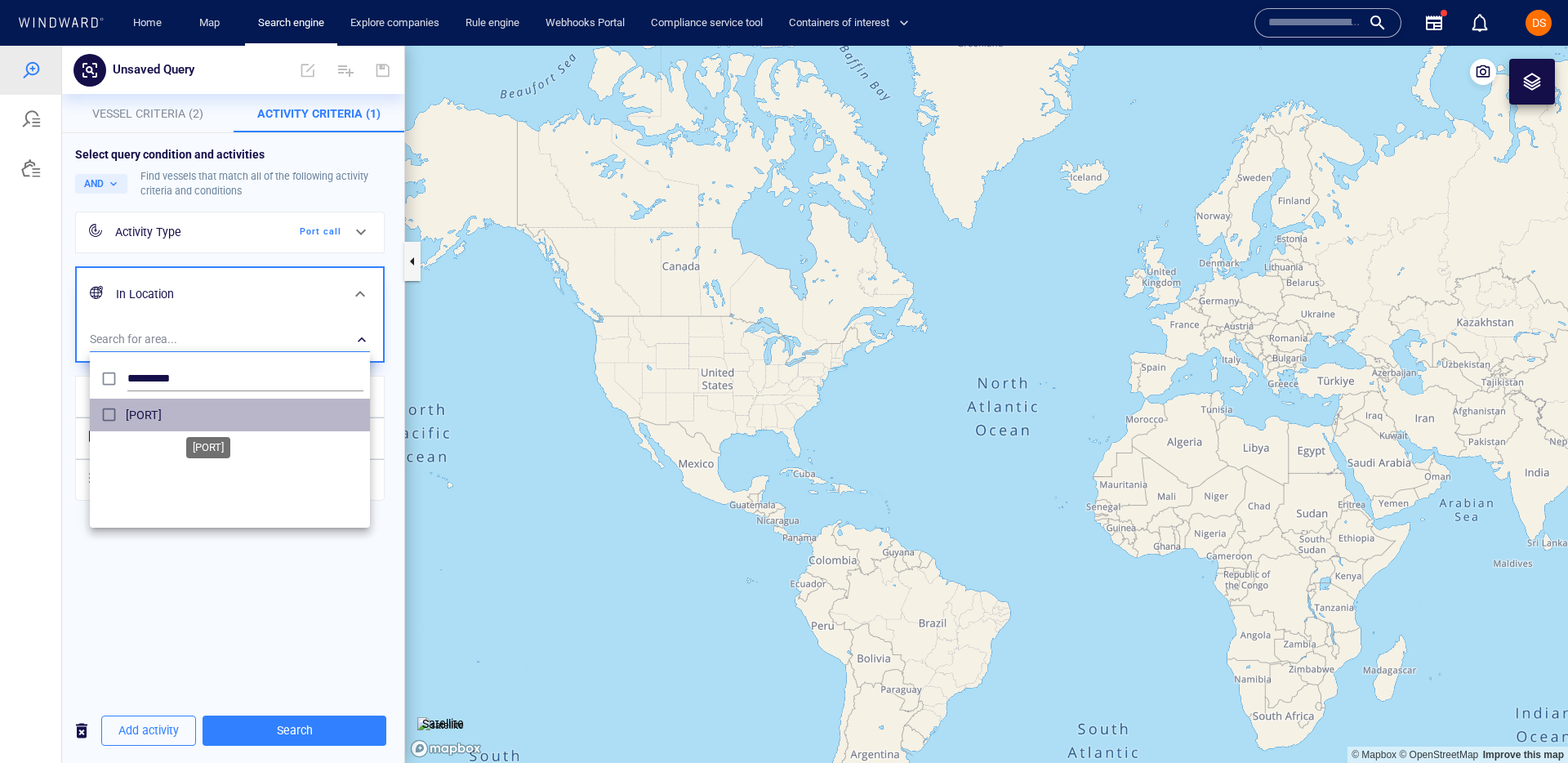 click on "[PORT]" at bounding box center (244, 415) 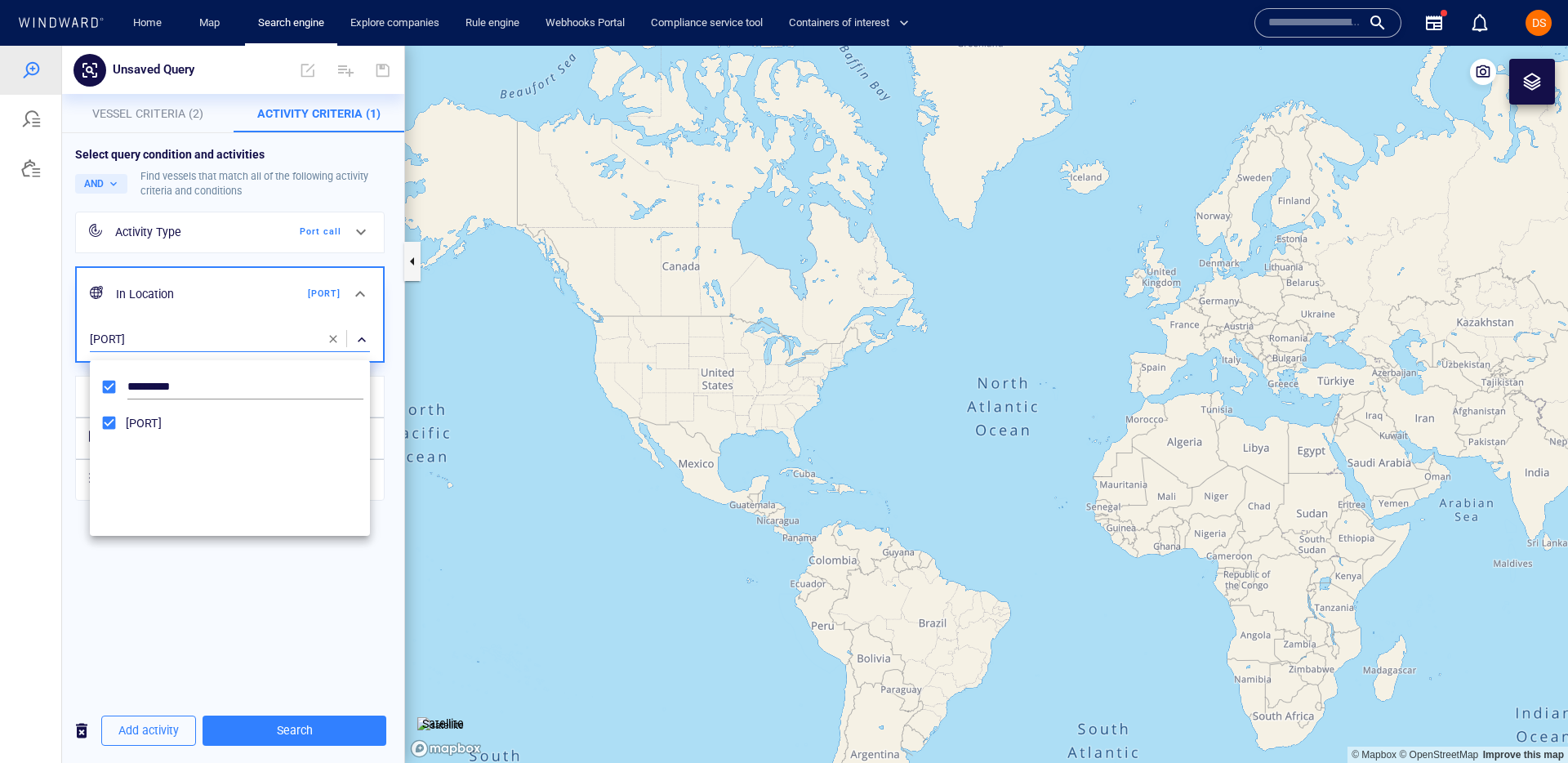 click at bounding box center (784, 404) 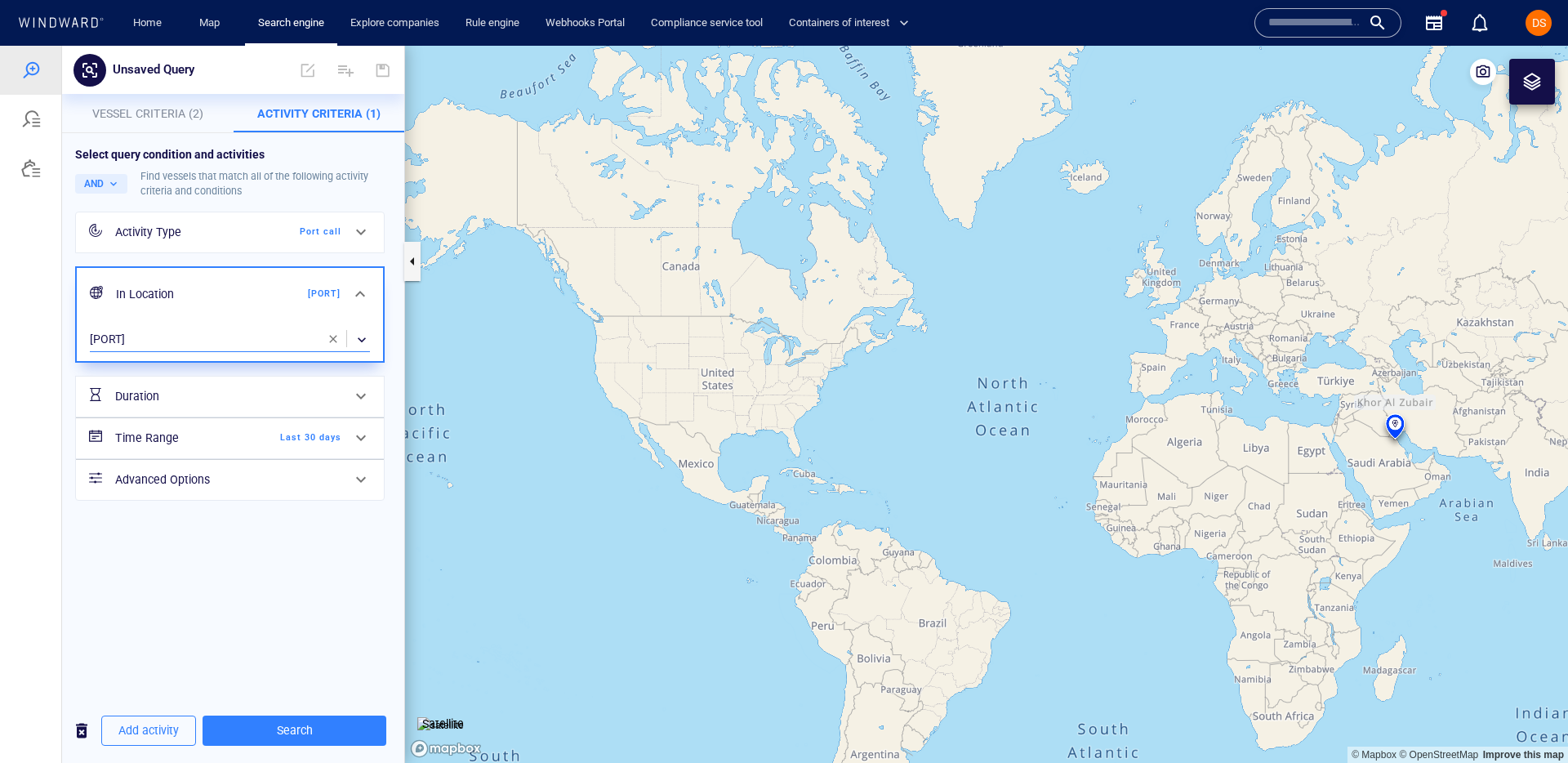 click on "Time Range Last 30 days" at bounding box center [228, 438] 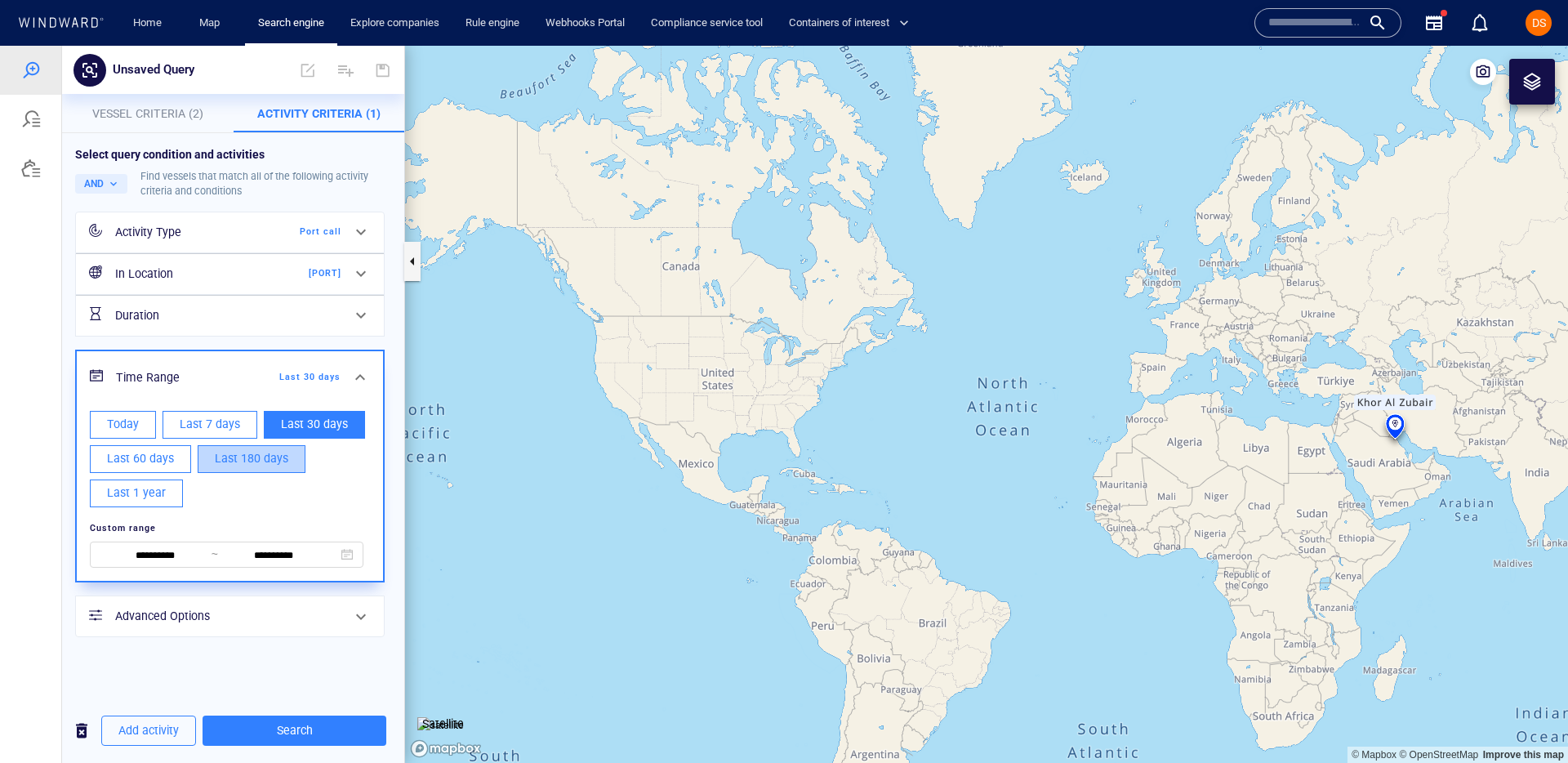 click on "Last 180 days" at bounding box center [252, 458] 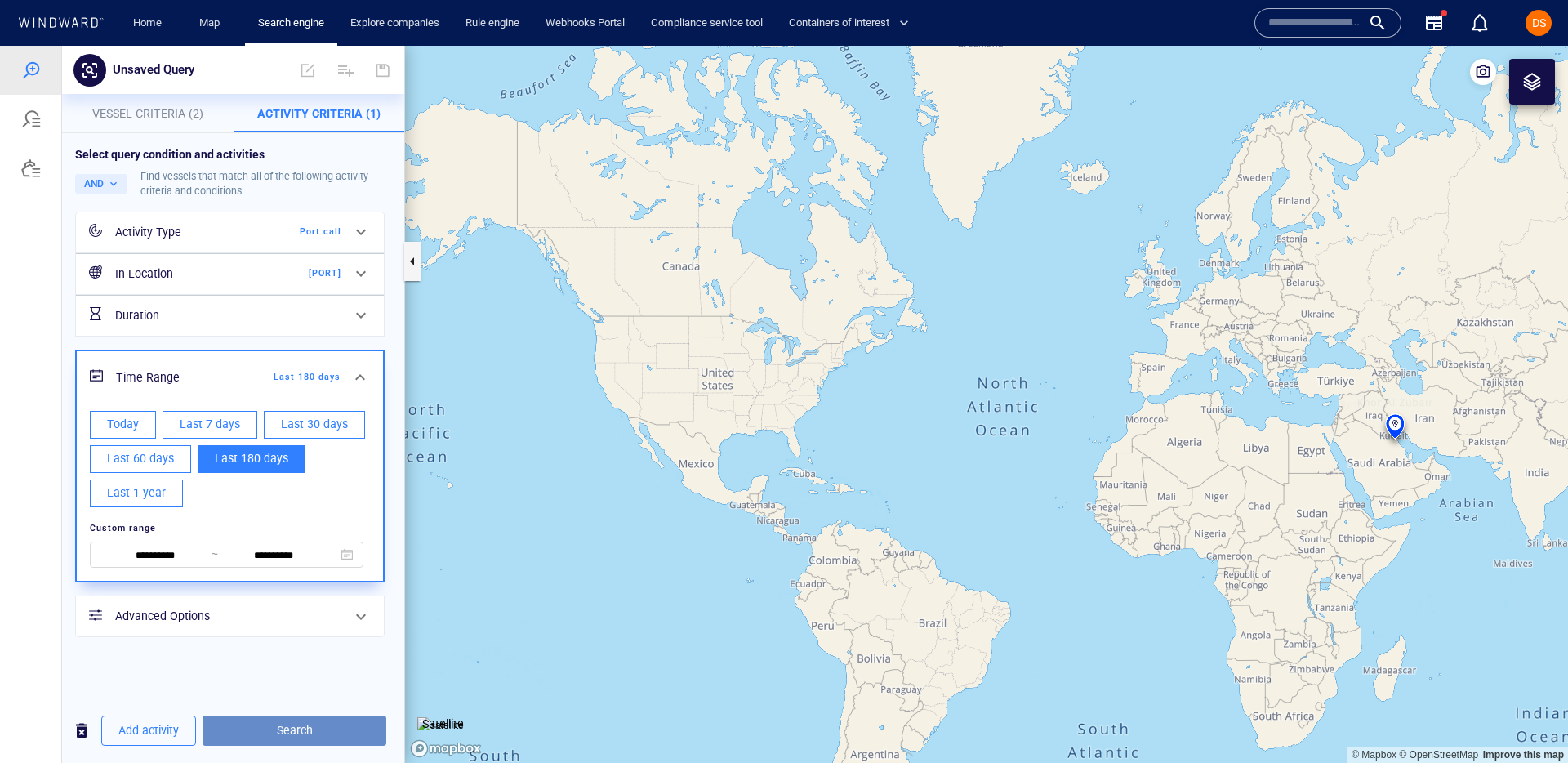 click on "Search" at bounding box center (294, 730) 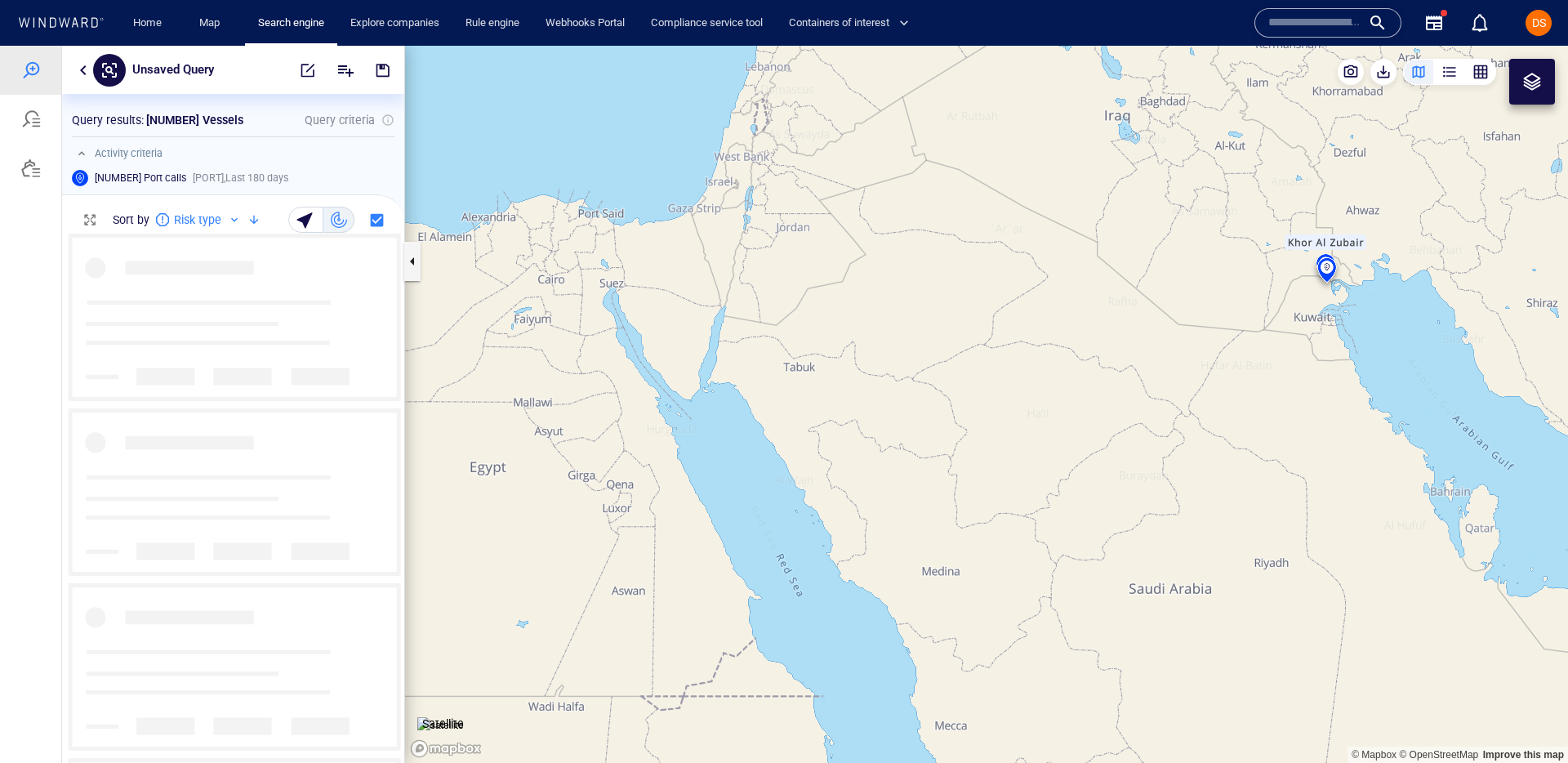 scroll, scrollTop: 1, scrollLeft: 1, axis: both 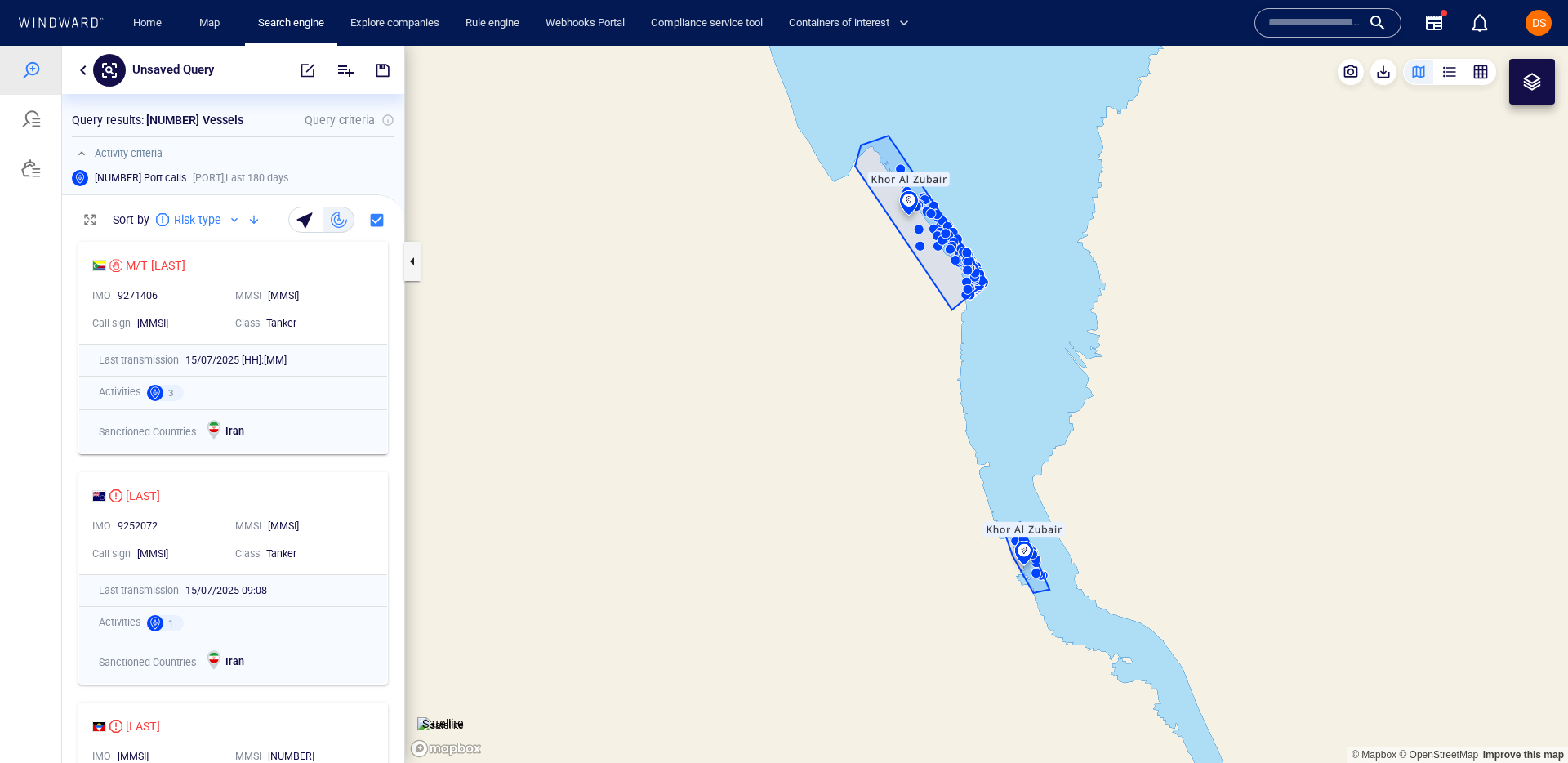 drag, startPoint x: 989, startPoint y: 329, endPoint x: 924, endPoint y: 394, distance: 91.92388 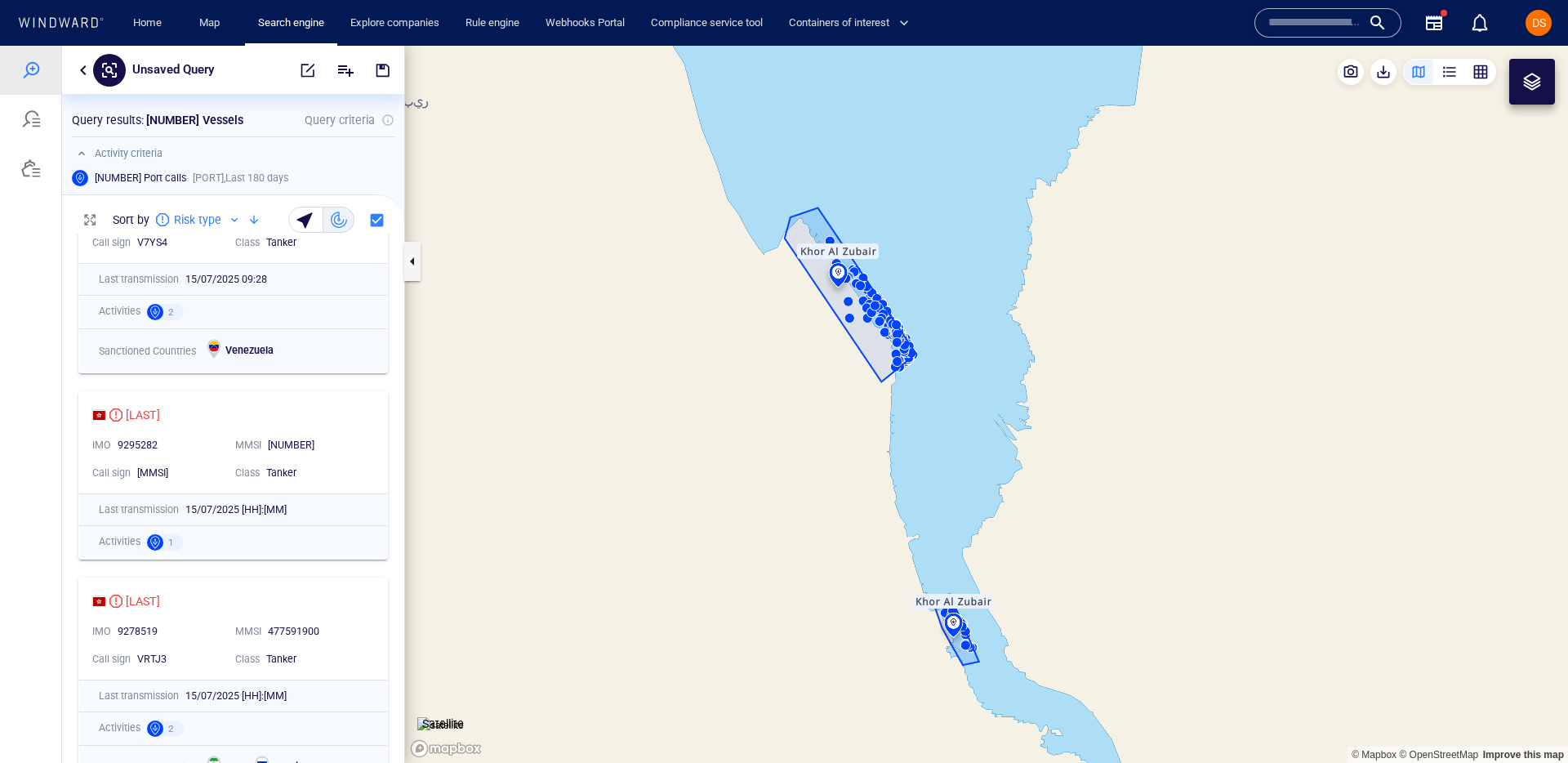 scroll, scrollTop: 3684, scrollLeft: 0, axis: vertical 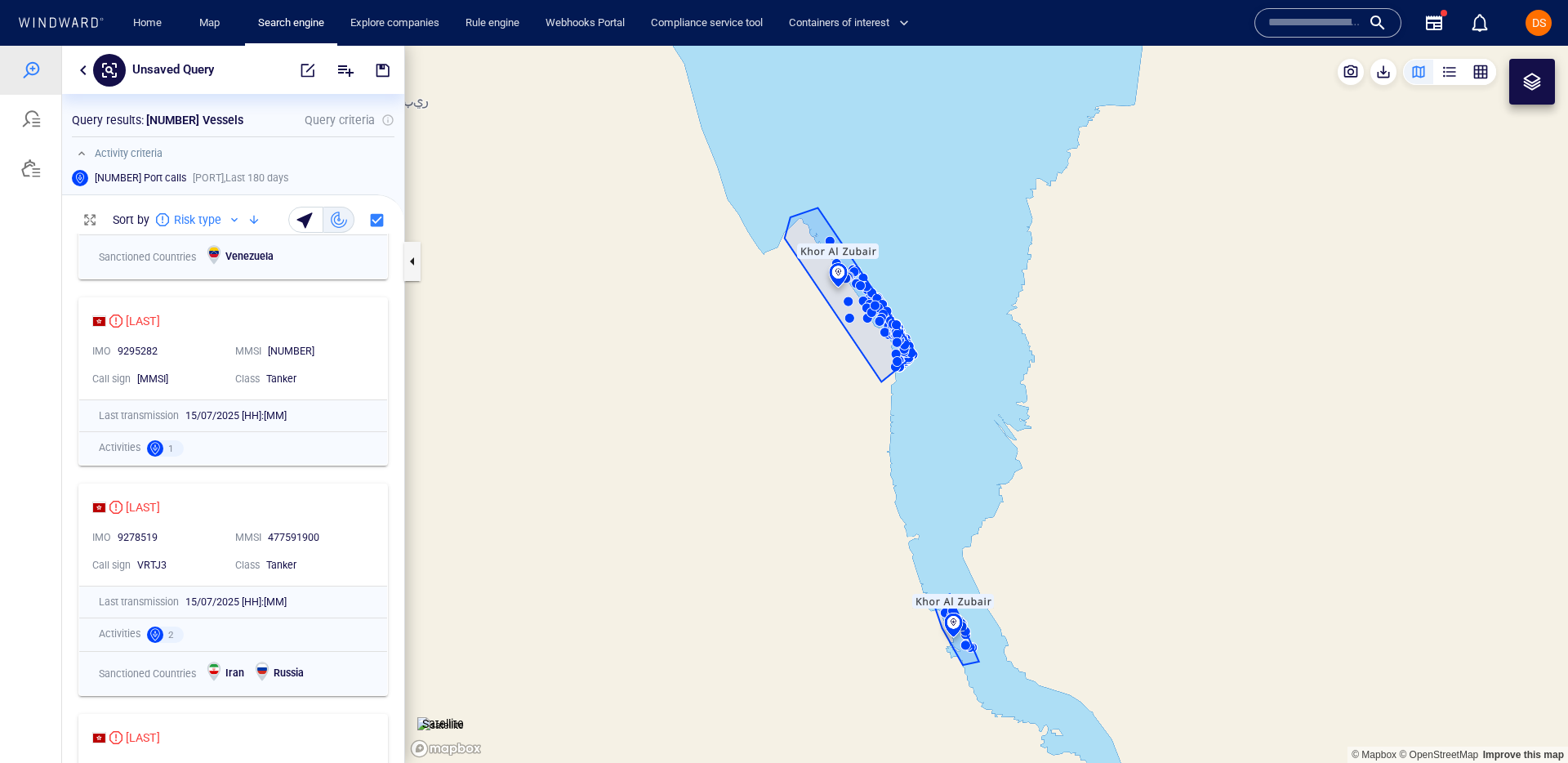 click at bounding box center [1315, 23] 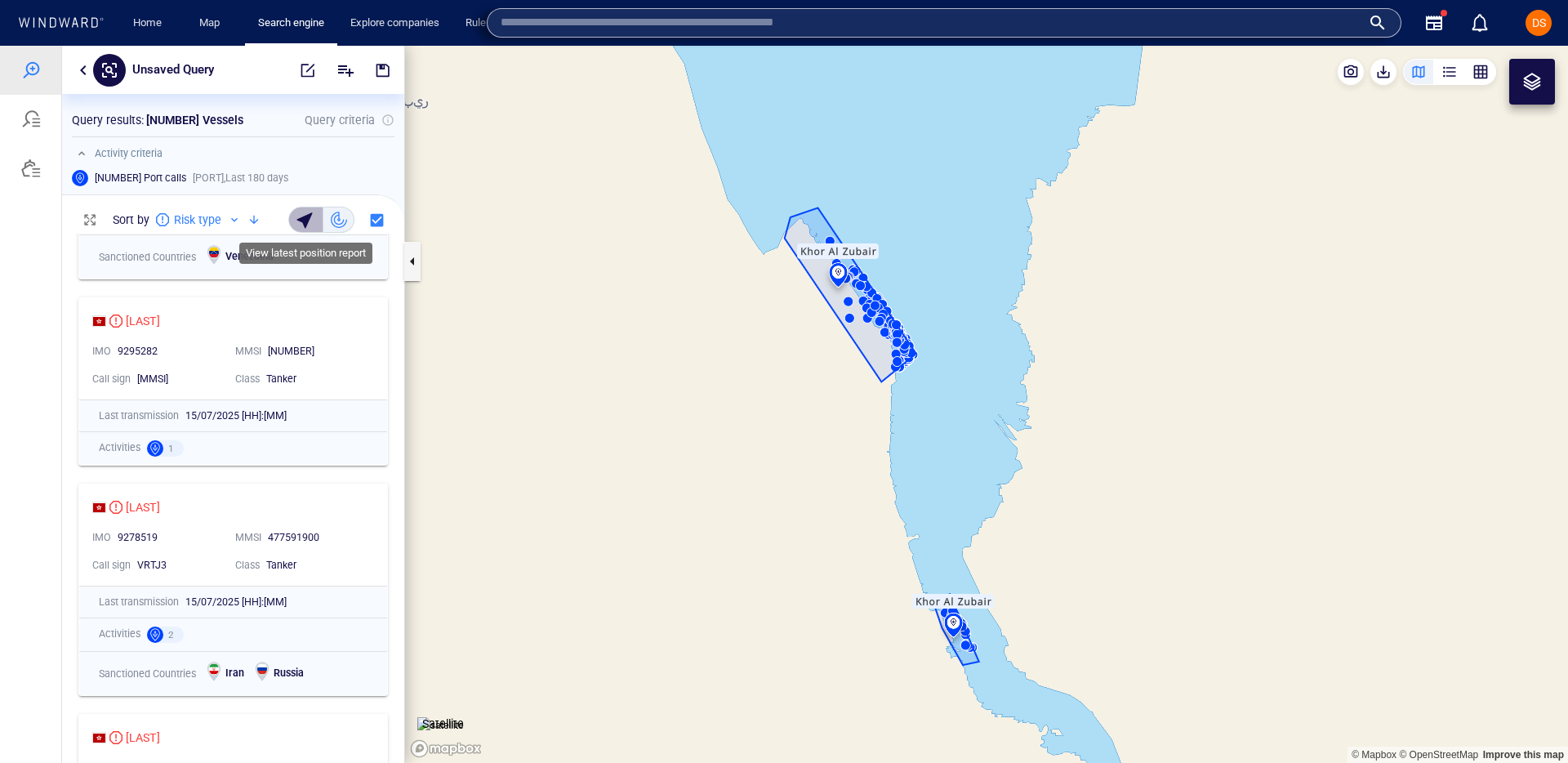 click at bounding box center (307, 220) 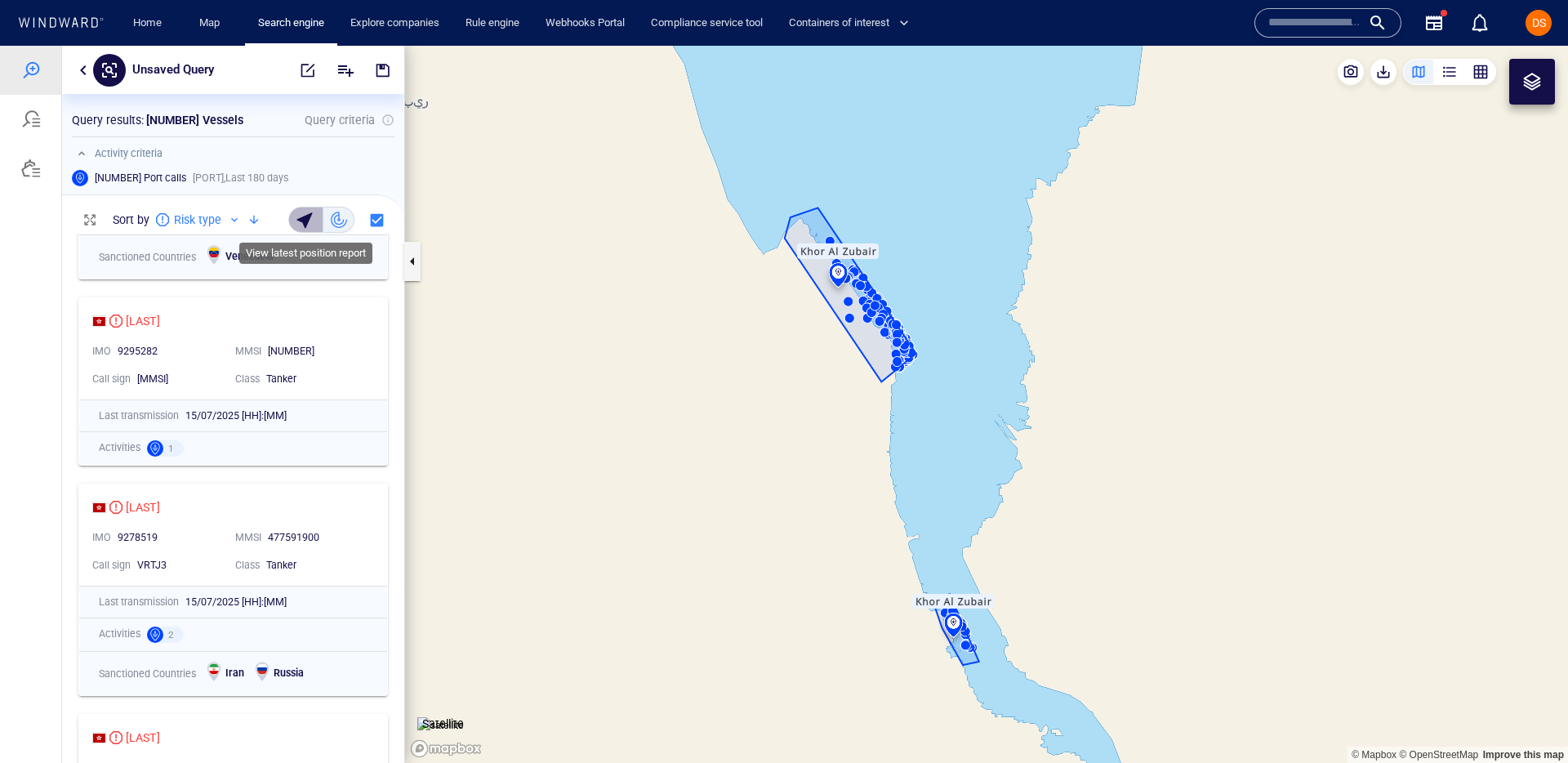 scroll, scrollTop: 1, scrollLeft: 1, axis: both 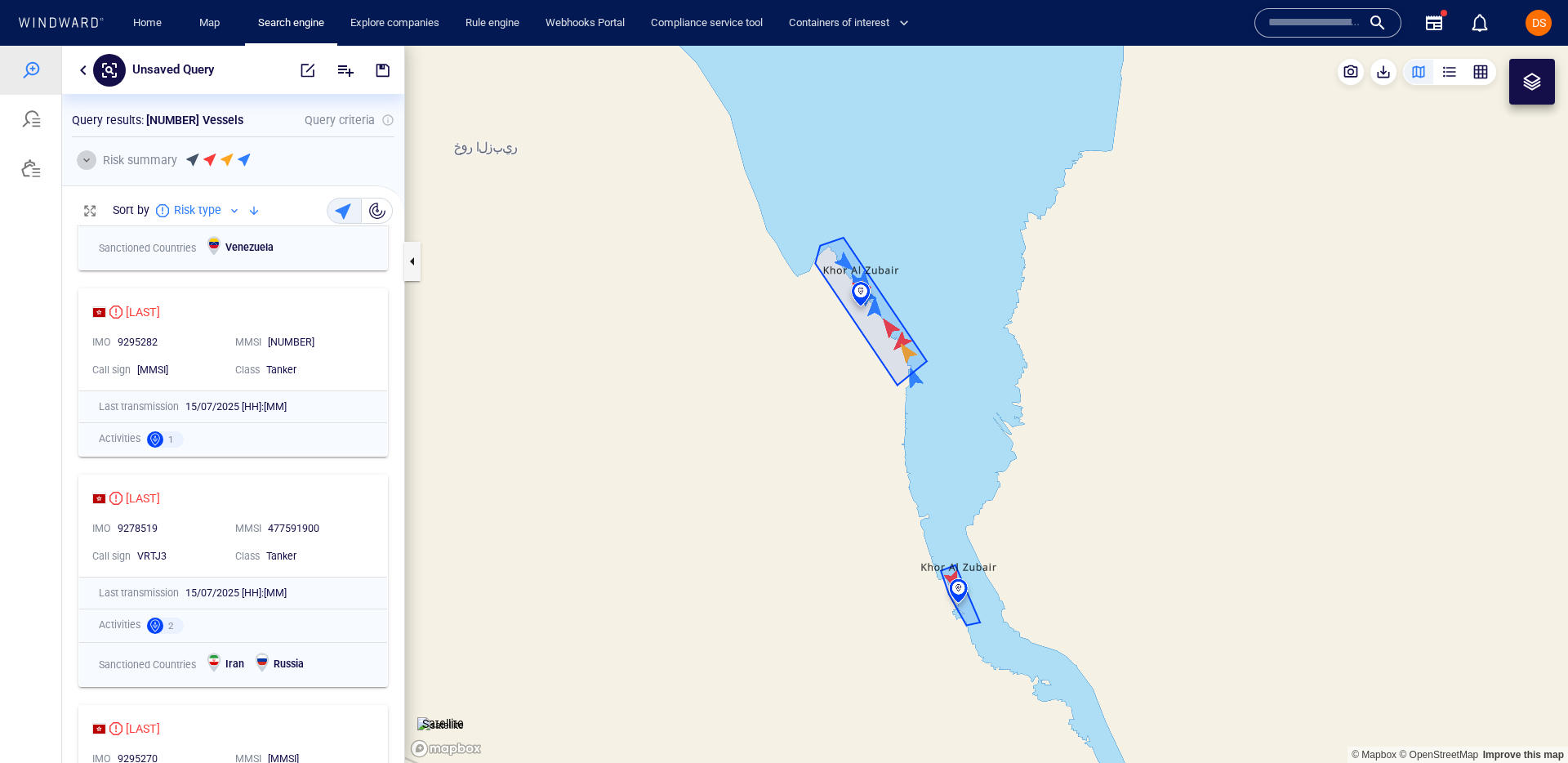click at bounding box center (87, 160) 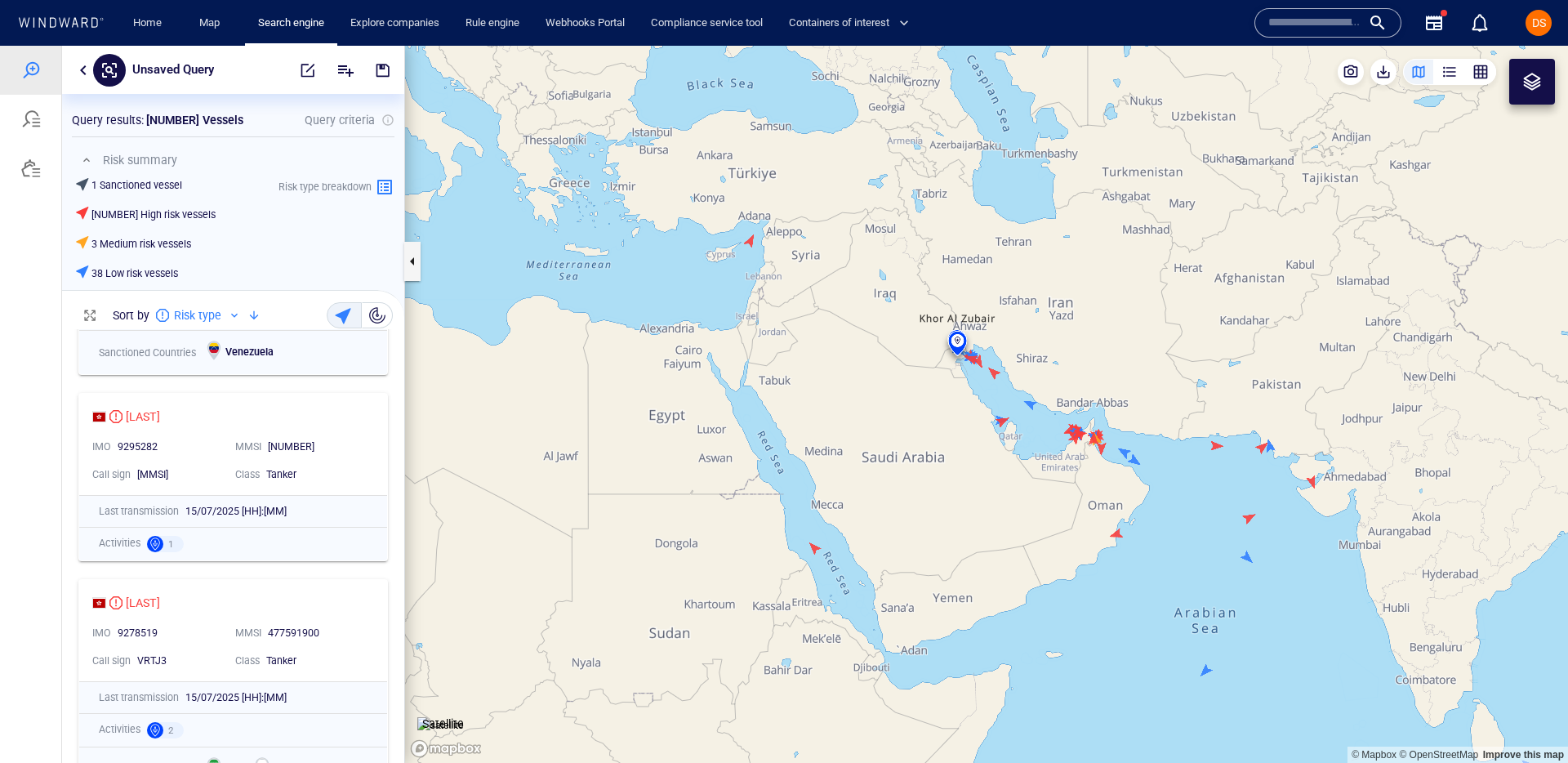 click at bounding box center [1315, 23] 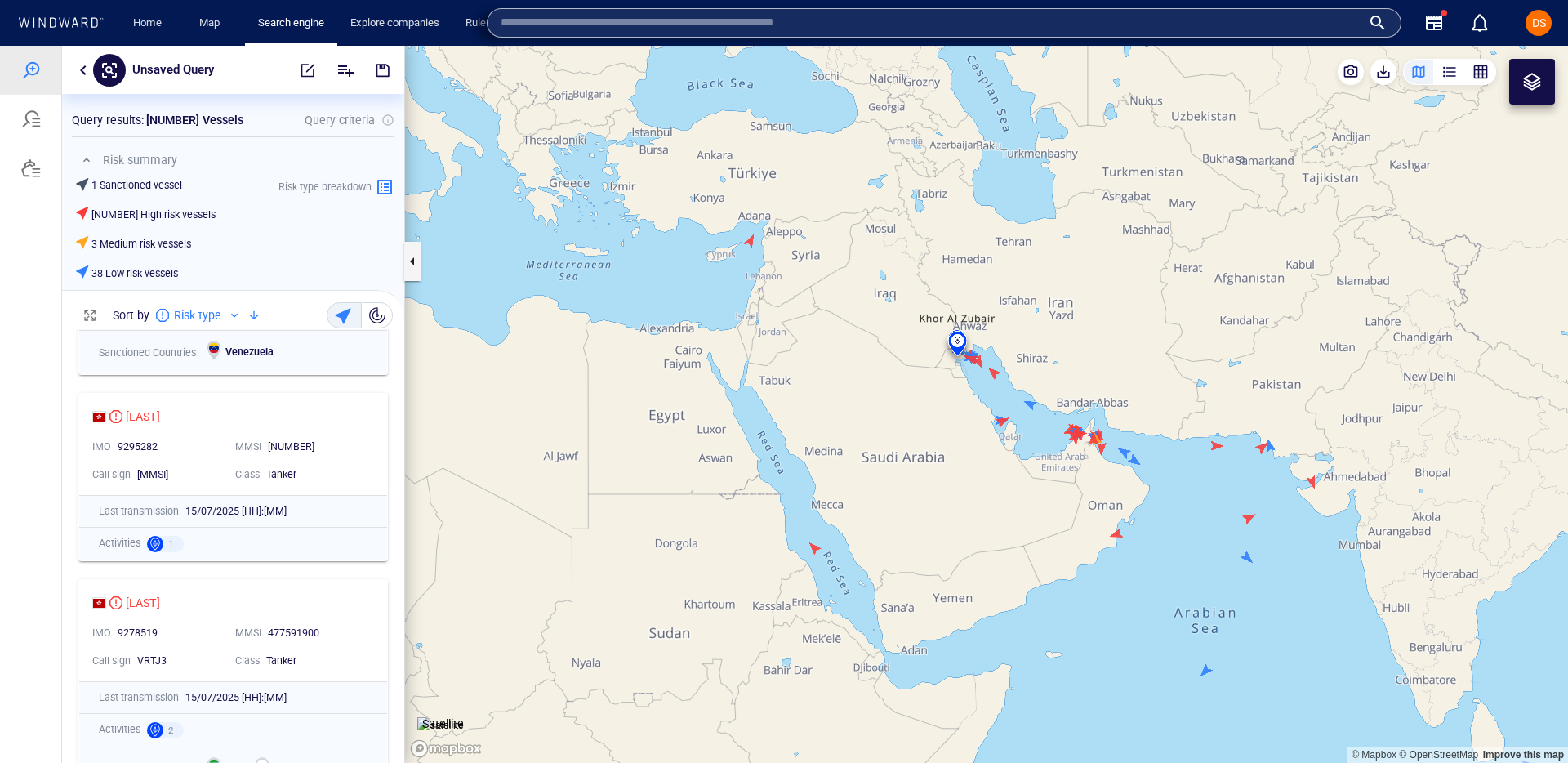 paste on "******" 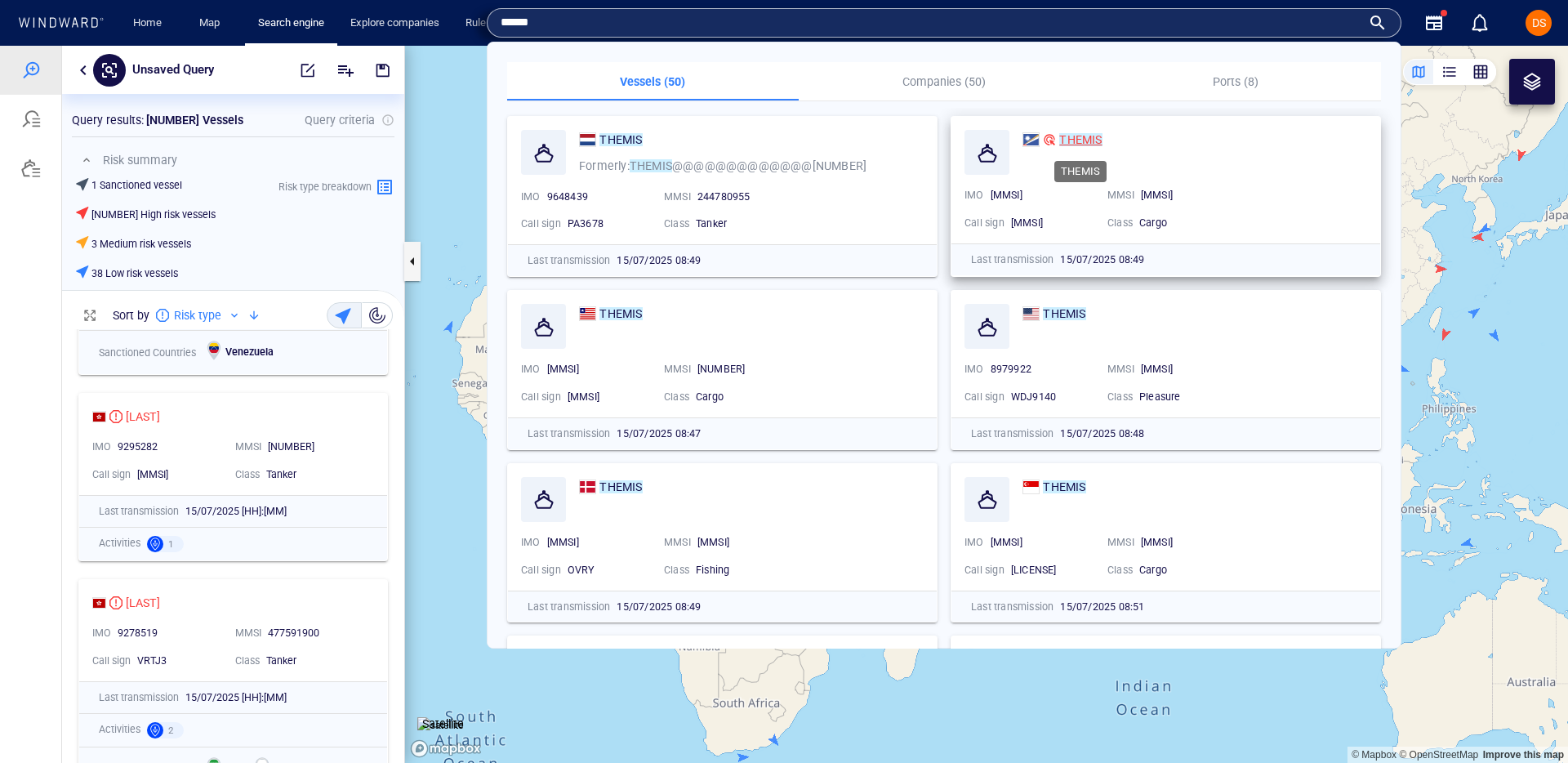 type on "******" 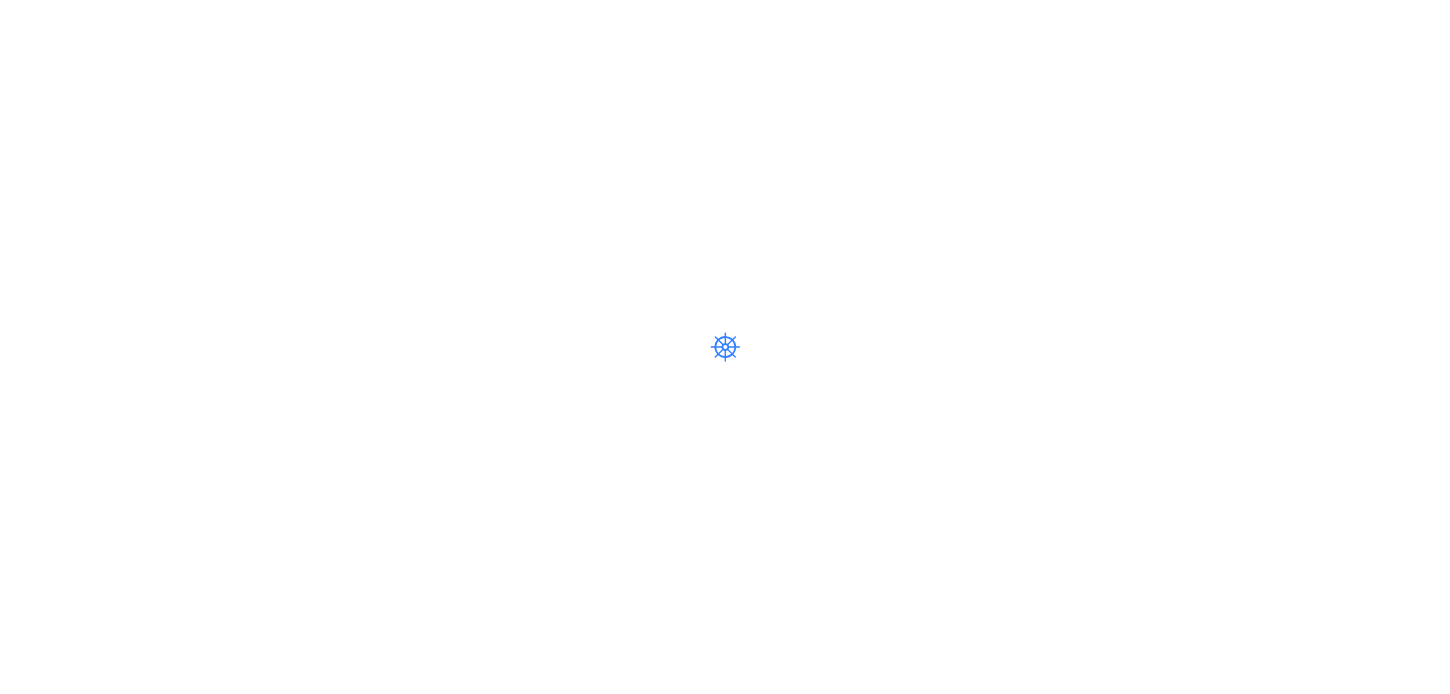 scroll, scrollTop: 0, scrollLeft: 0, axis: both 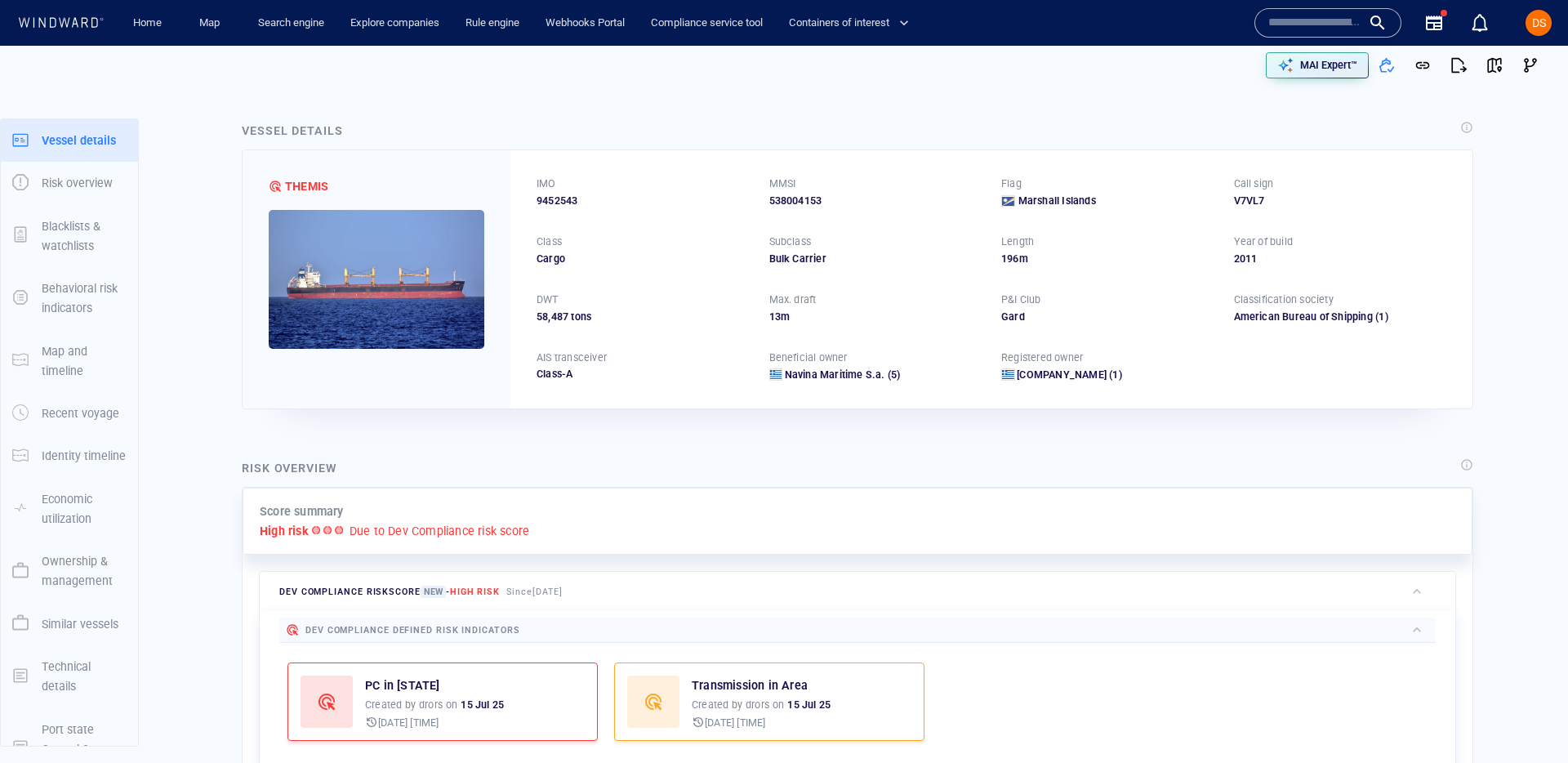 click at bounding box center [1315, 23] 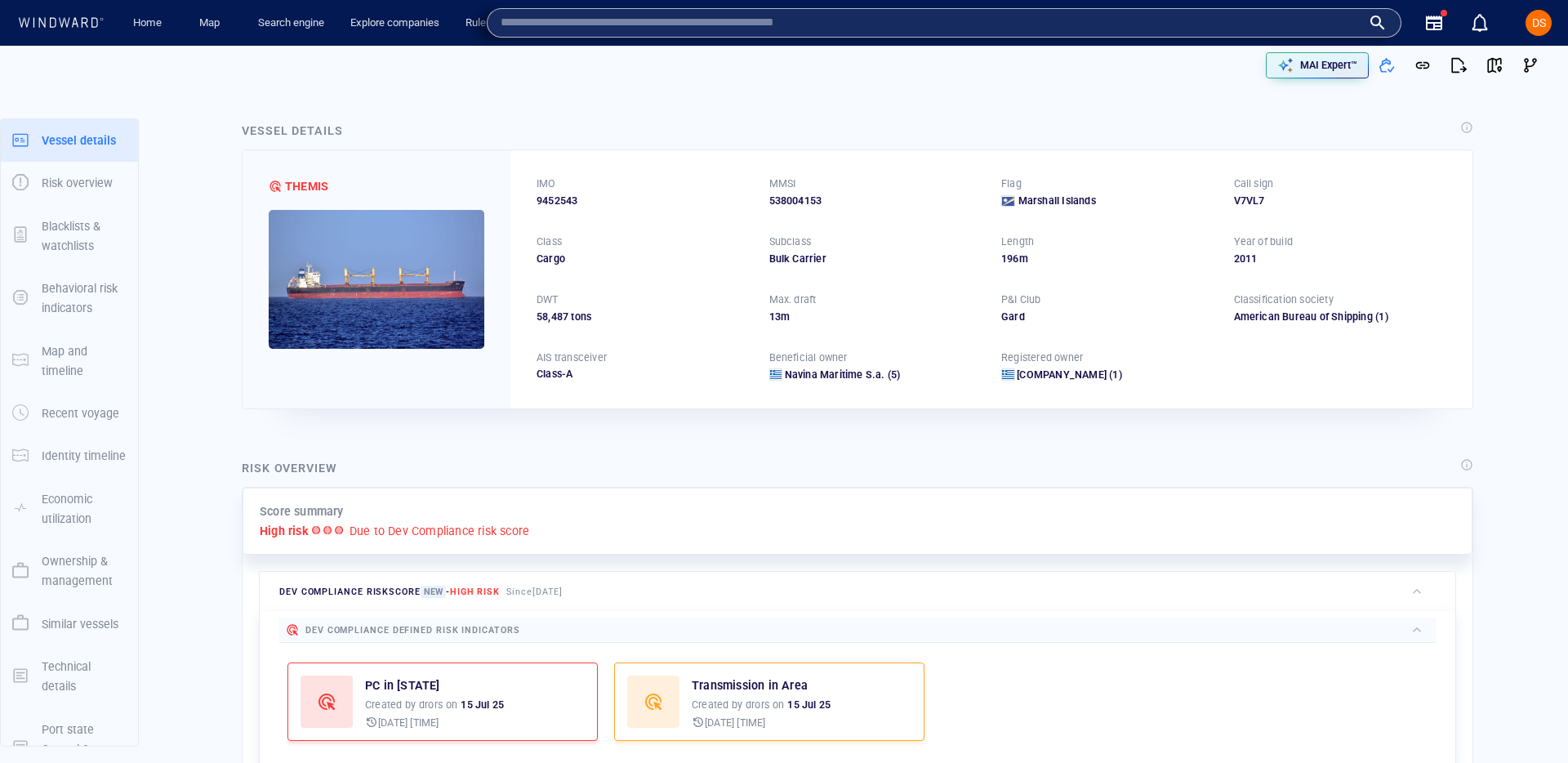 click at bounding box center (931, 23) 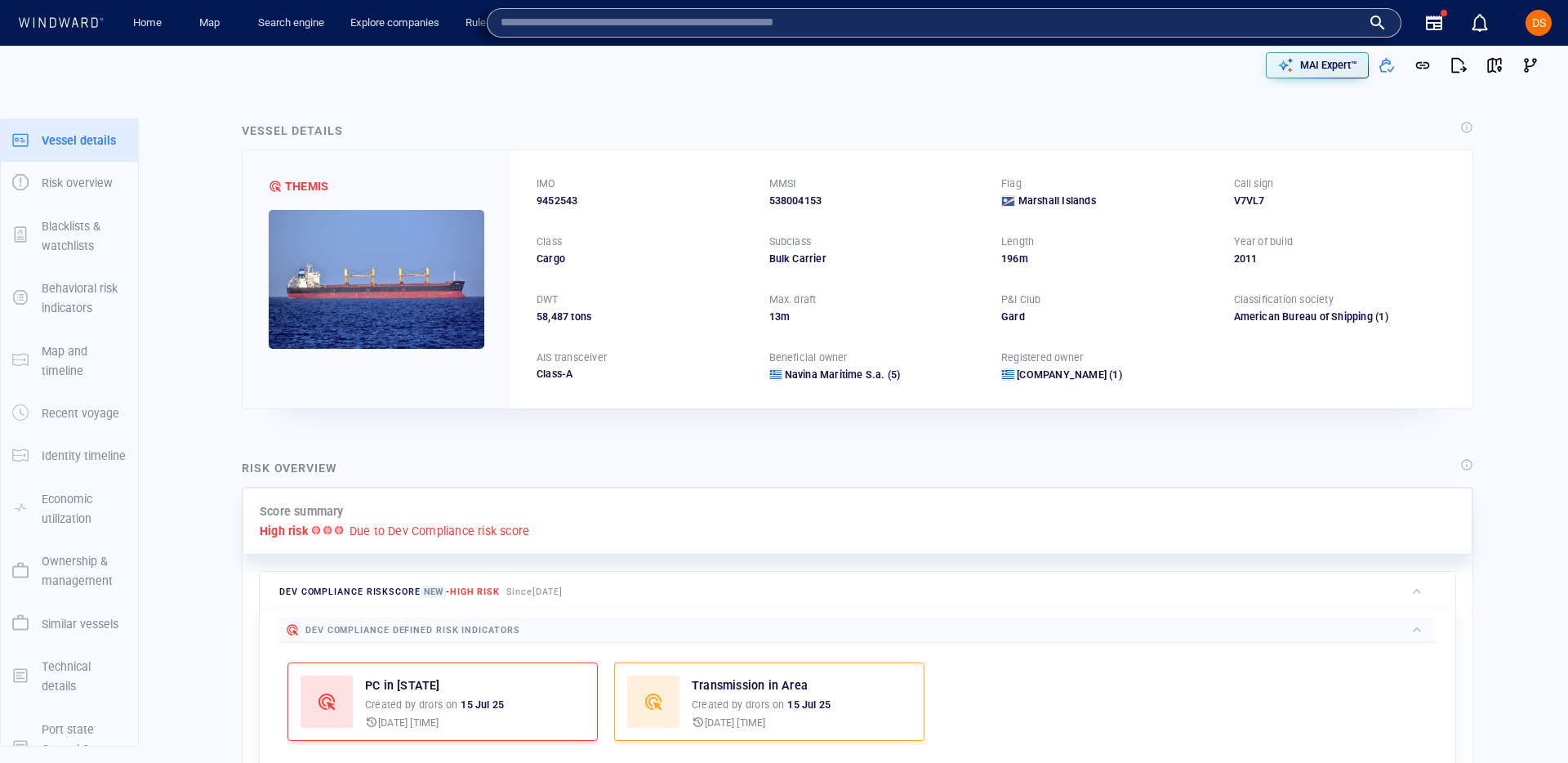 click at bounding box center [931, 23] 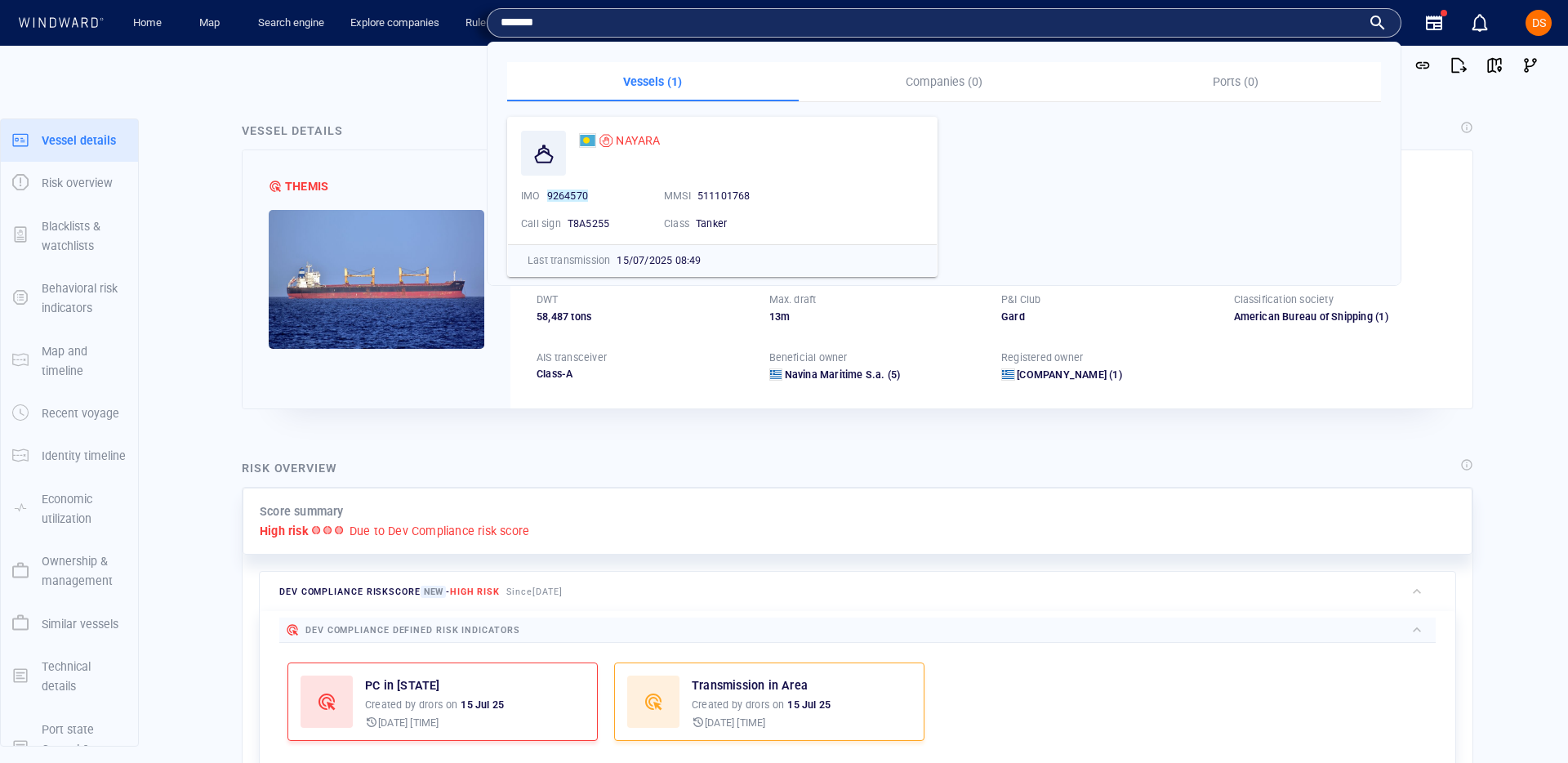 type 